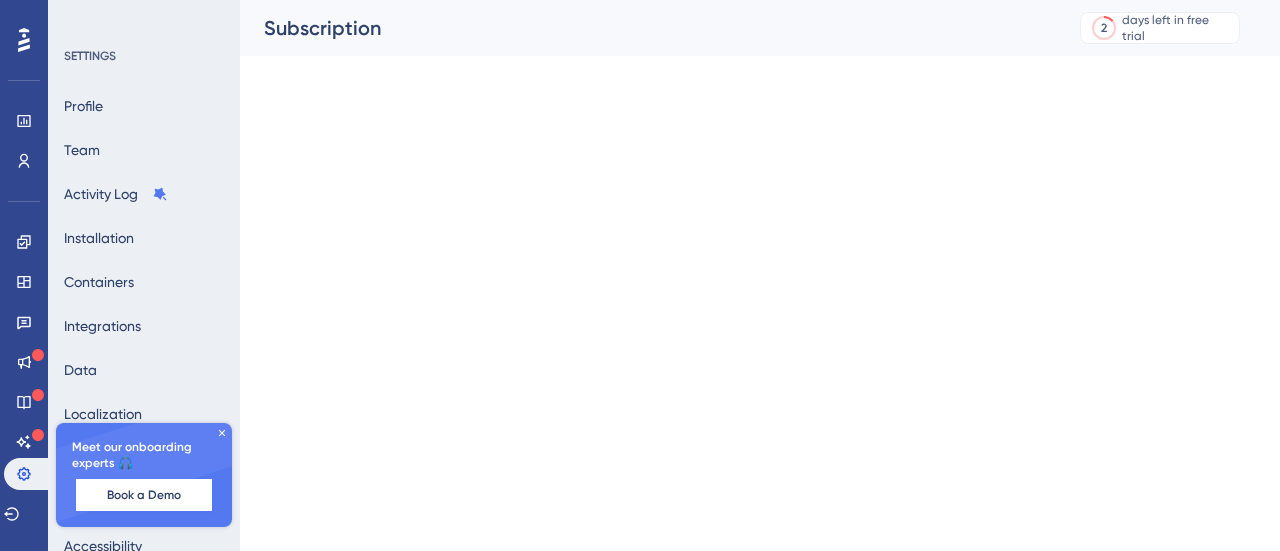 scroll, scrollTop: 0, scrollLeft: 0, axis: both 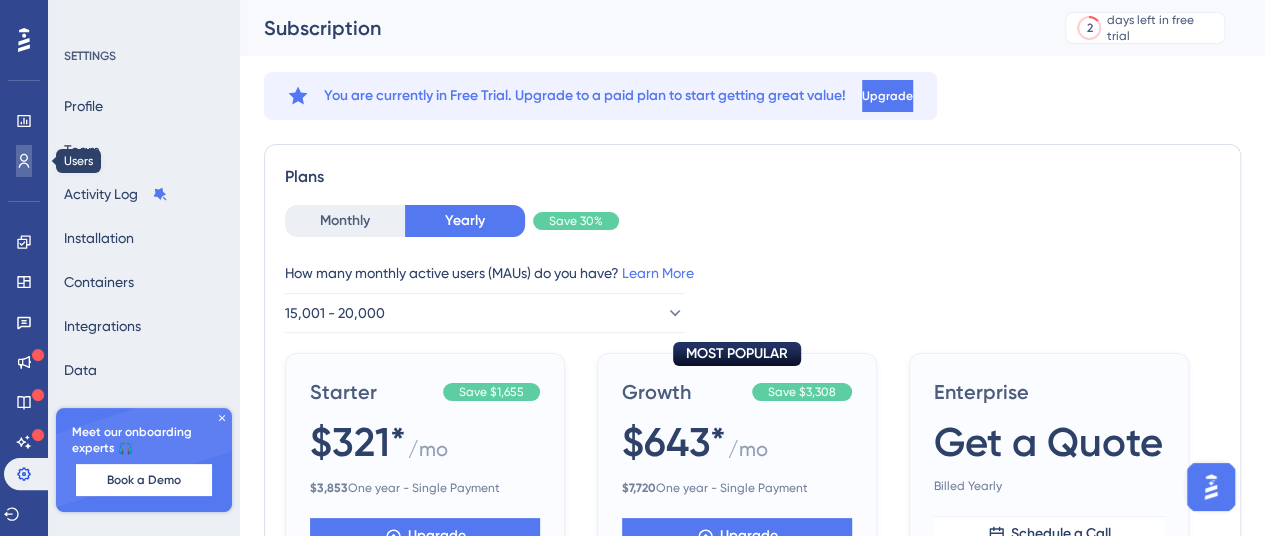 click 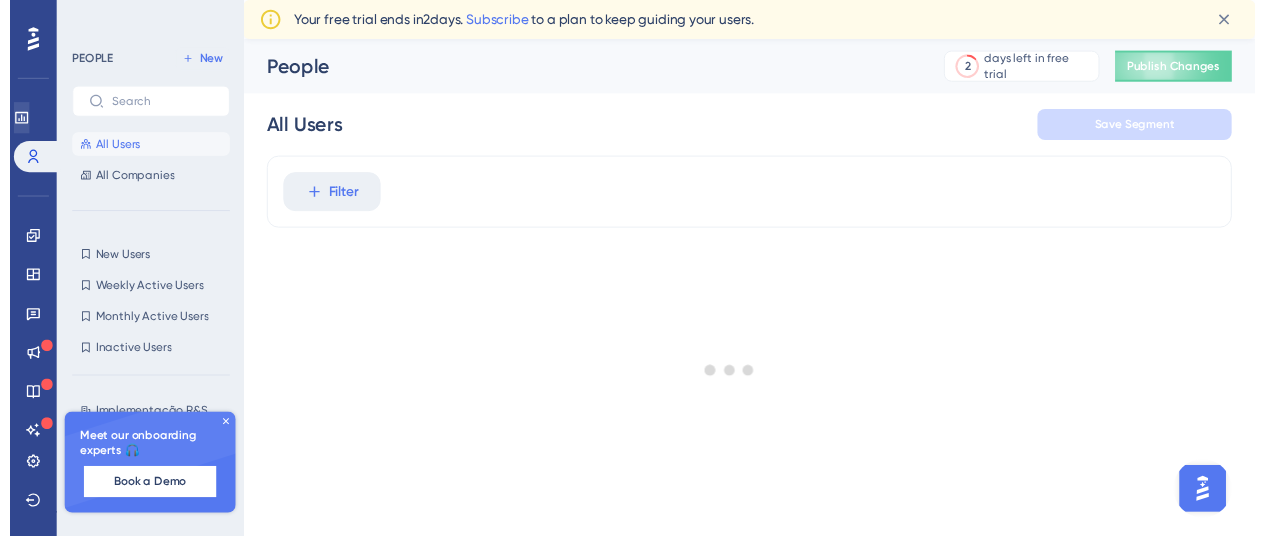 scroll, scrollTop: 0, scrollLeft: 0, axis: both 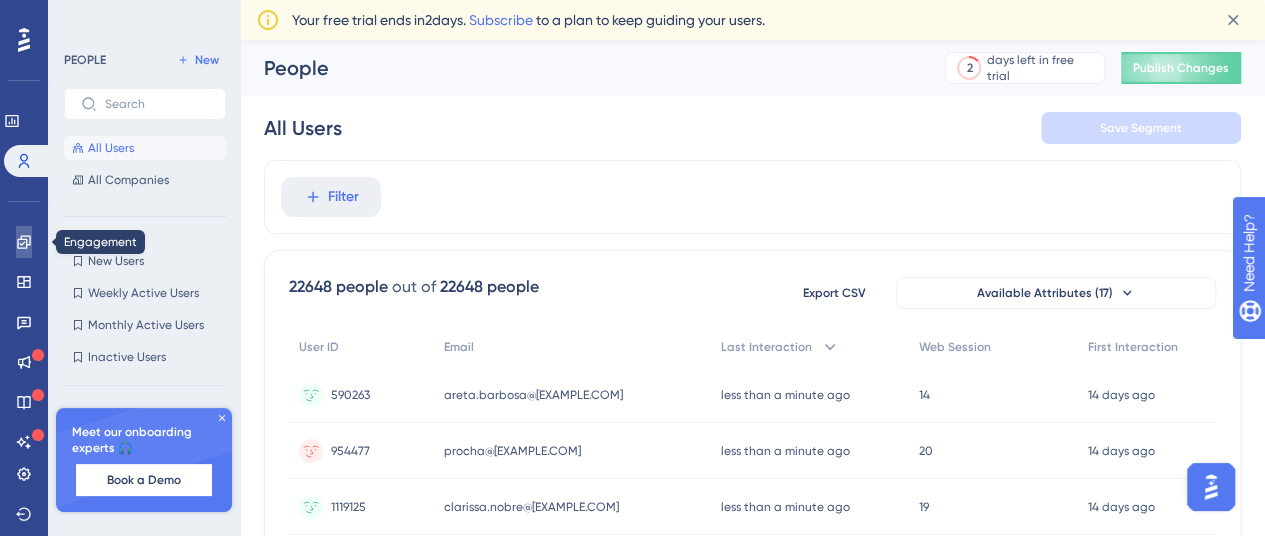 click 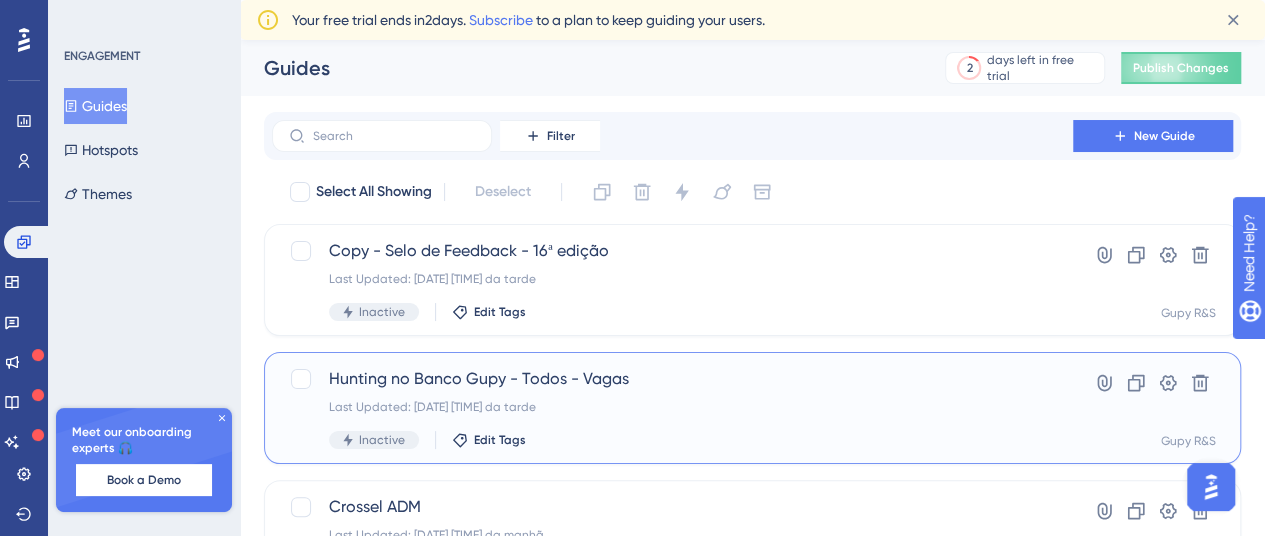 click on "Hunting no Banco Gupy - Todos - Vagas" at bounding box center (672, 379) 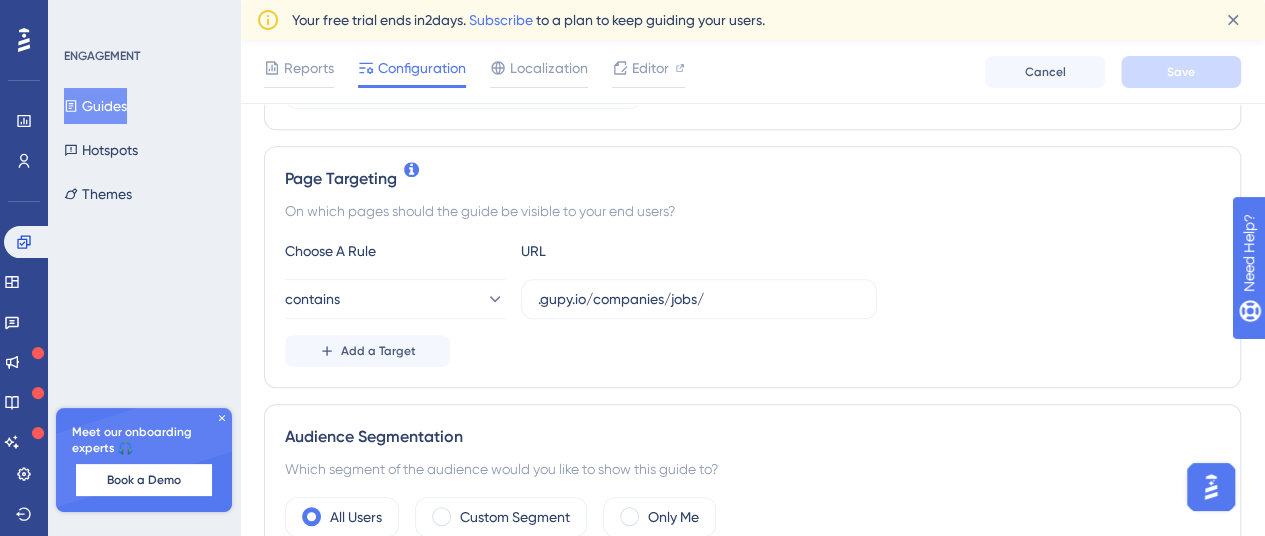 scroll, scrollTop: 400, scrollLeft: 0, axis: vertical 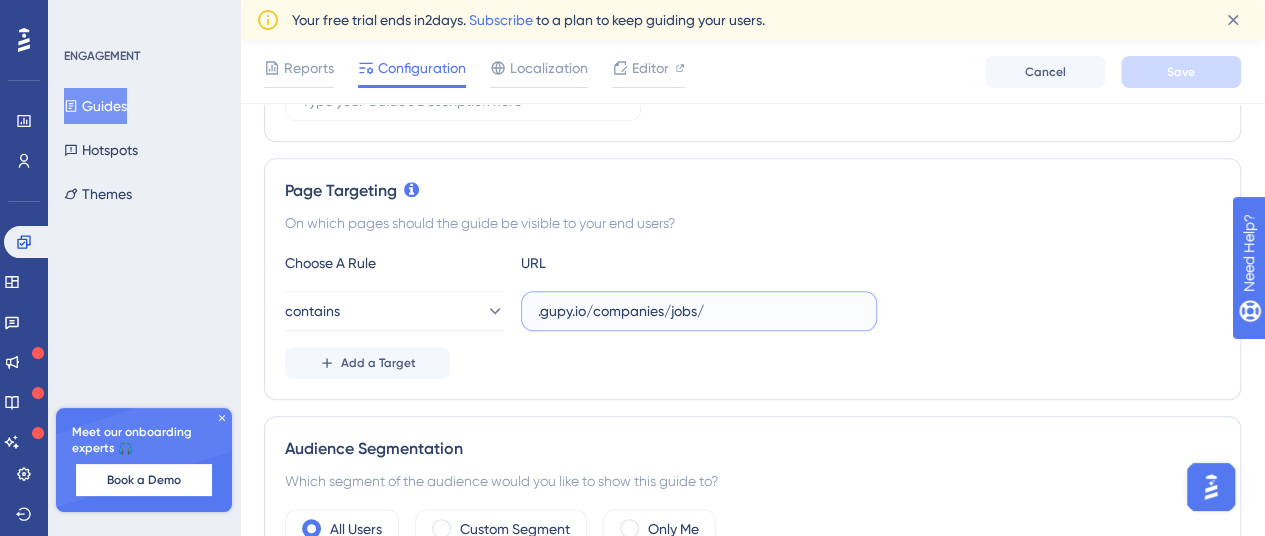 click on ".gupy.io/companies/jobs/" at bounding box center [699, 311] 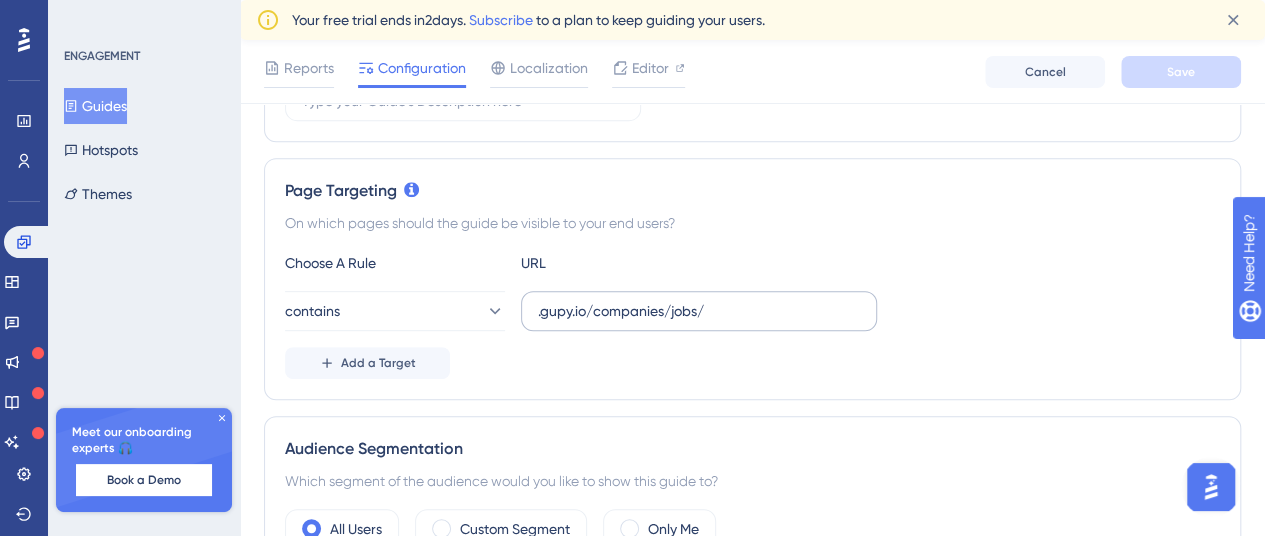 click on ".gupy.io/companies/jobs/" at bounding box center [699, 311] 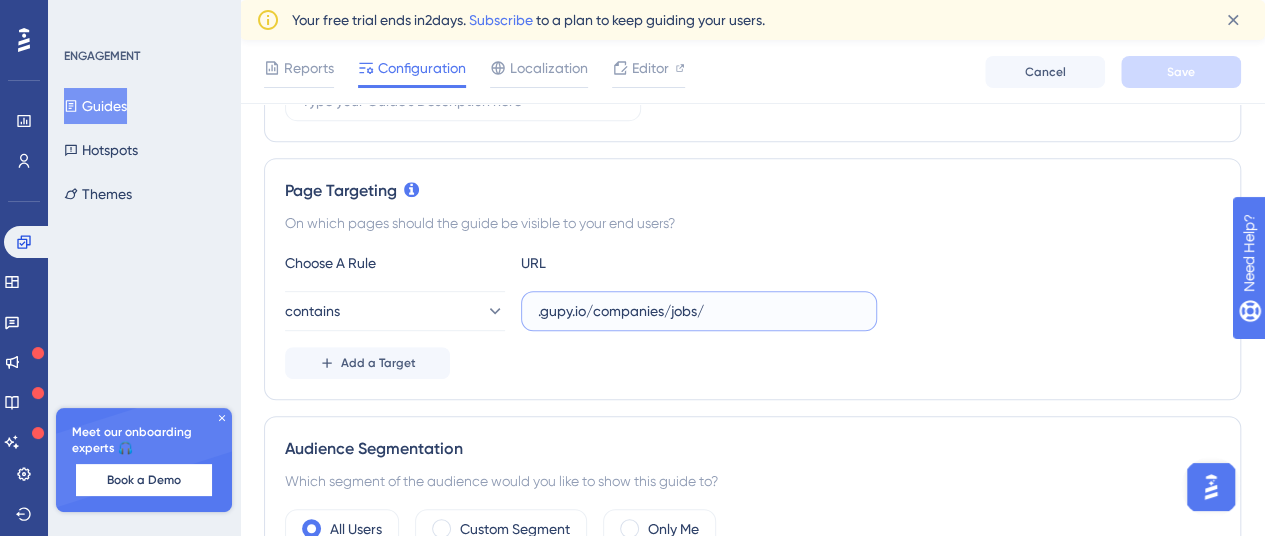 click on ".gupy.io/companies/jobs/" at bounding box center (699, 311) 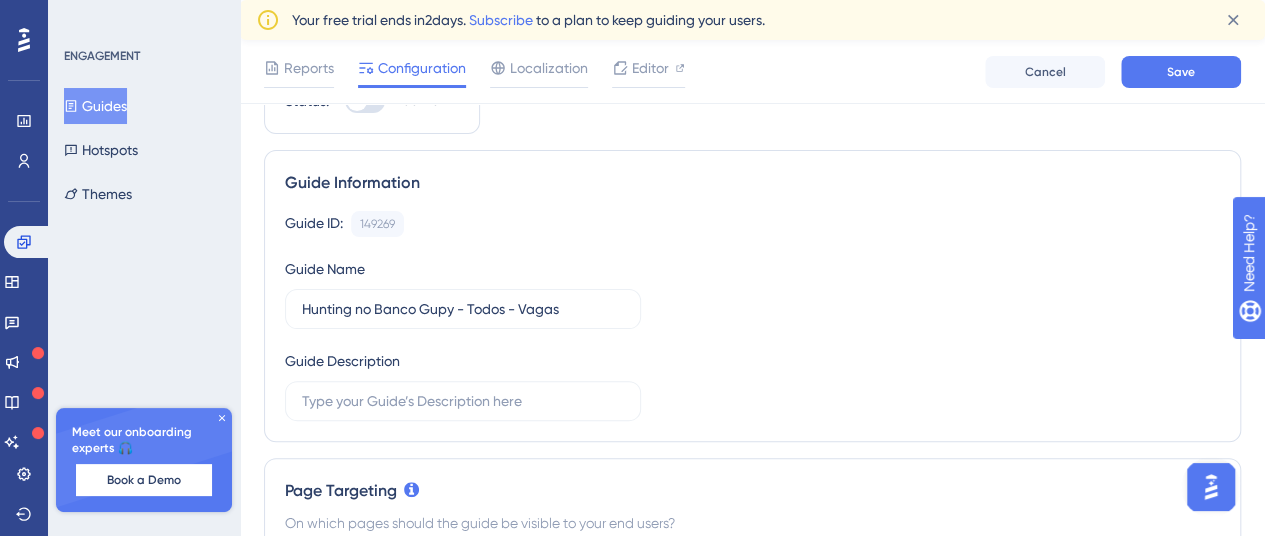 scroll, scrollTop: 0, scrollLeft: 0, axis: both 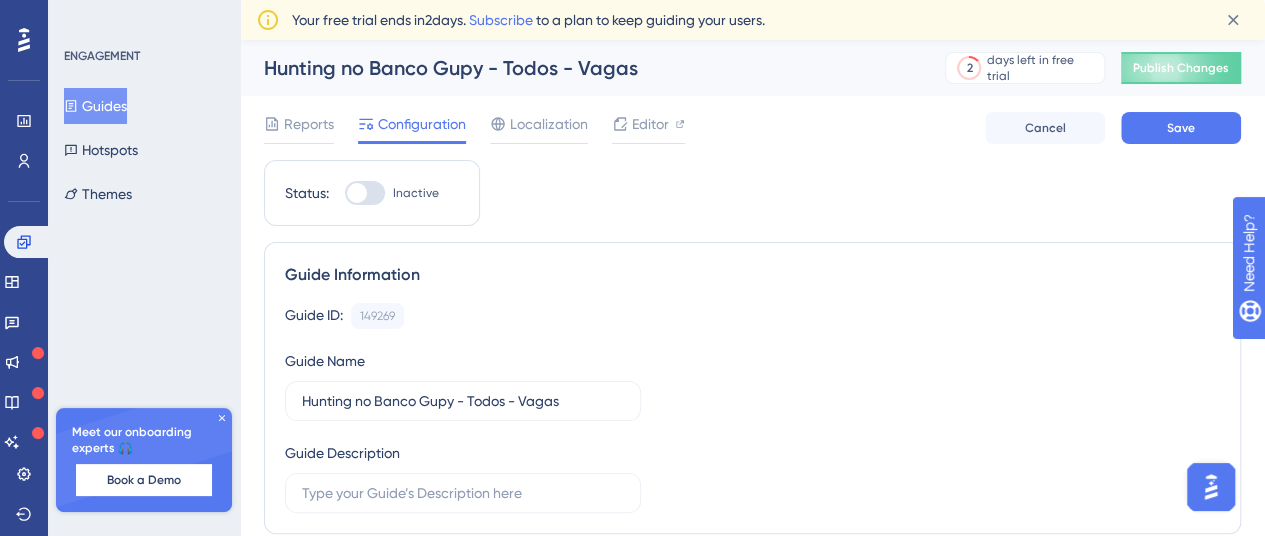 type on "https://gupy.io/companies/jobs/" 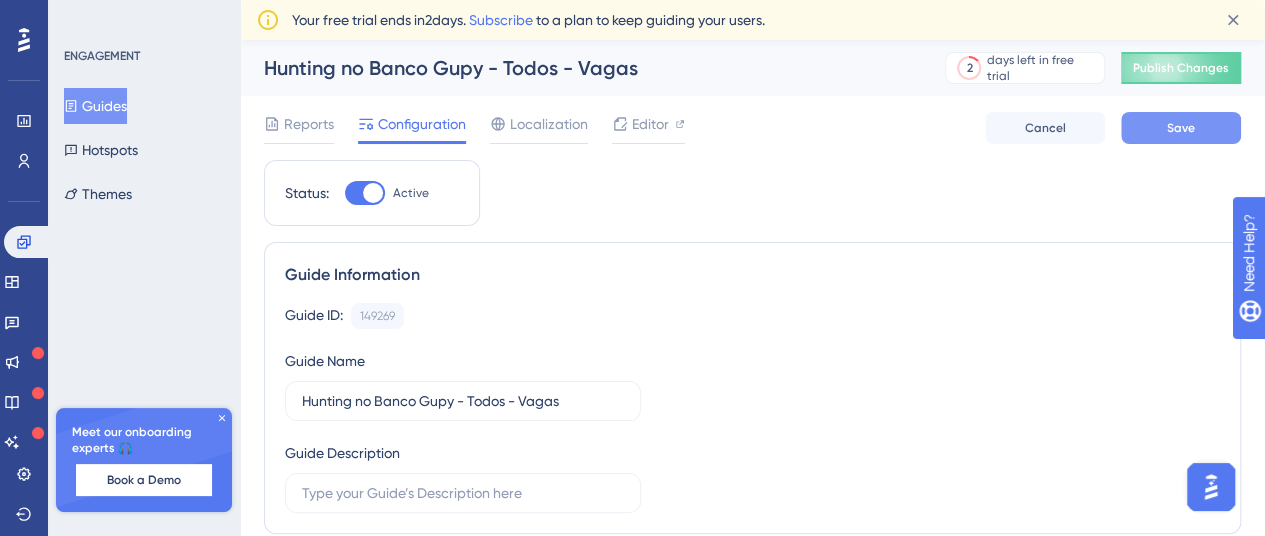 click on "Save" at bounding box center (1181, 128) 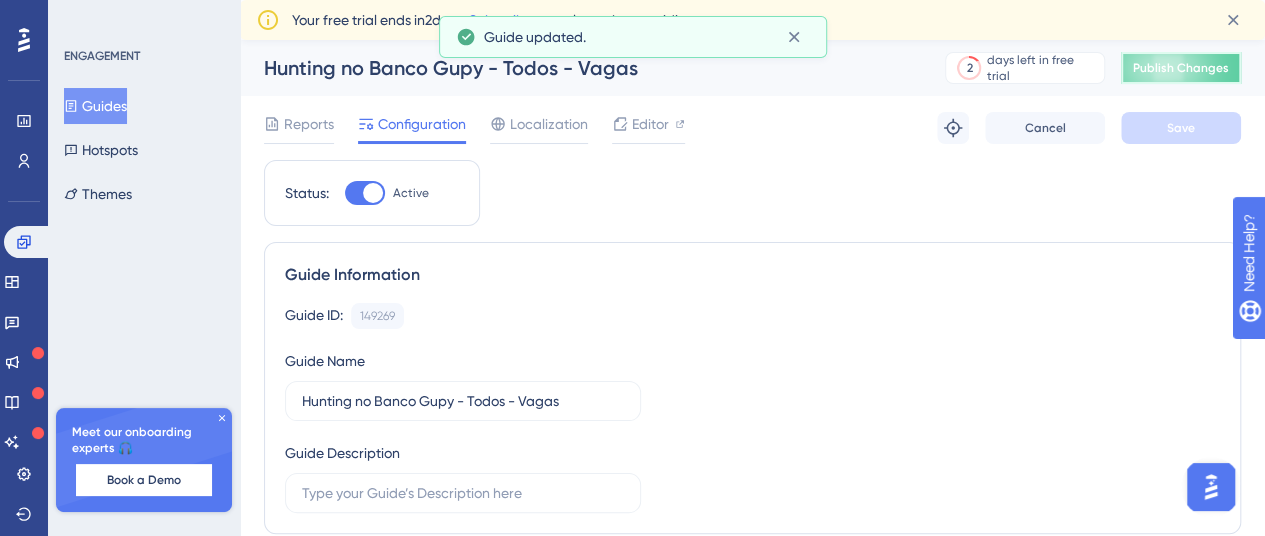 click on "Publish Changes" at bounding box center [1181, 68] 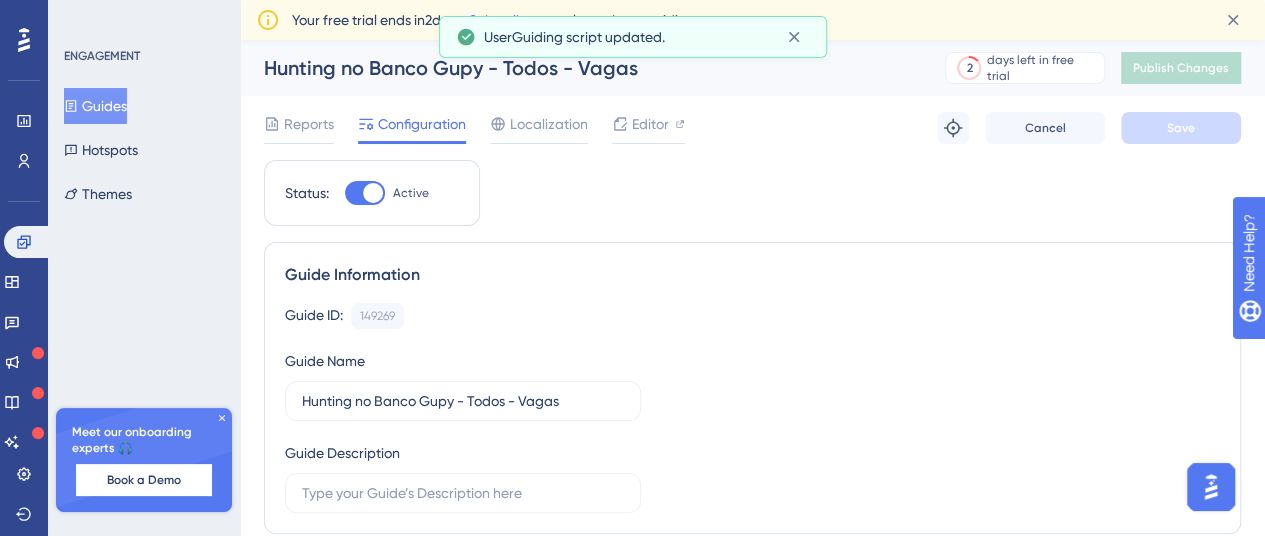 click on "Guides" at bounding box center (95, 106) 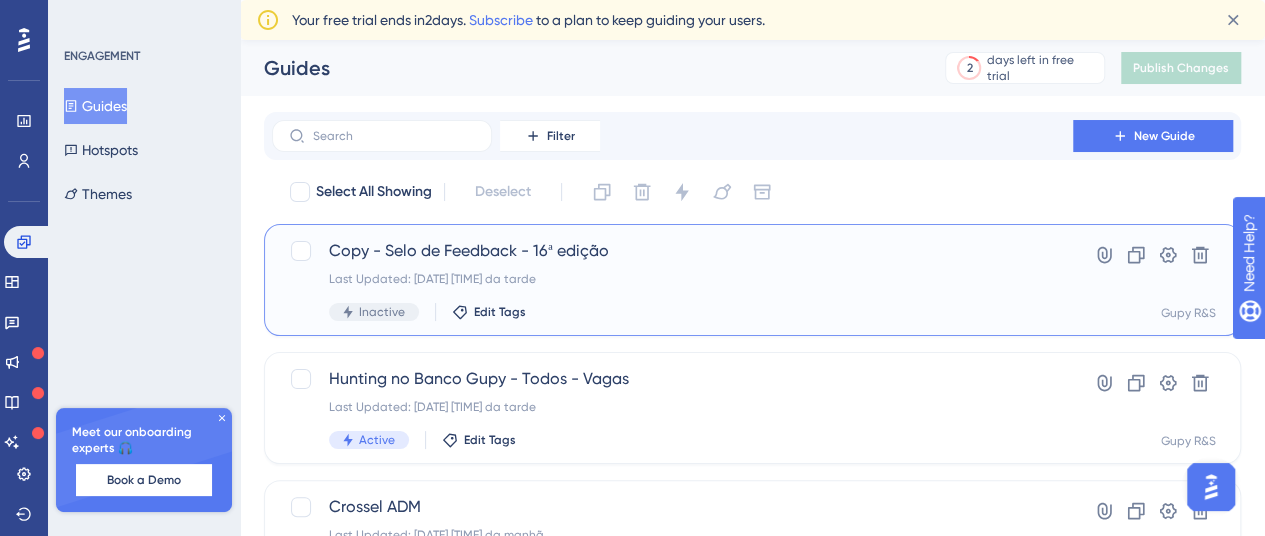 click on "Copy - Selo de Feedback - 16ª edição" at bounding box center [672, 251] 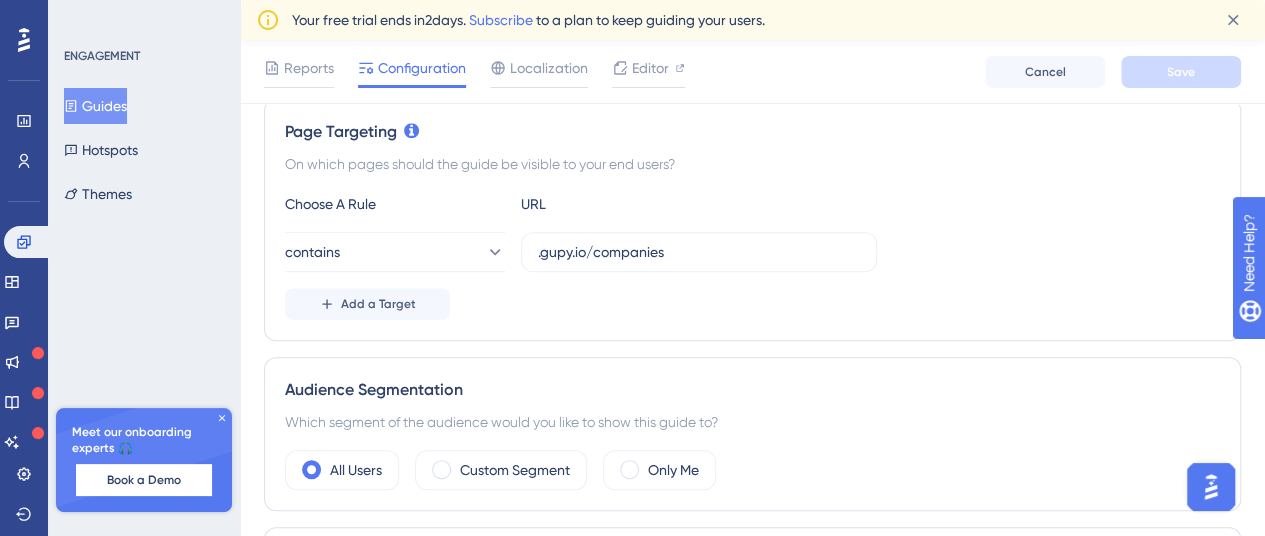 scroll, scrollTop: 500, scrollLeft: 0, axis: vertical 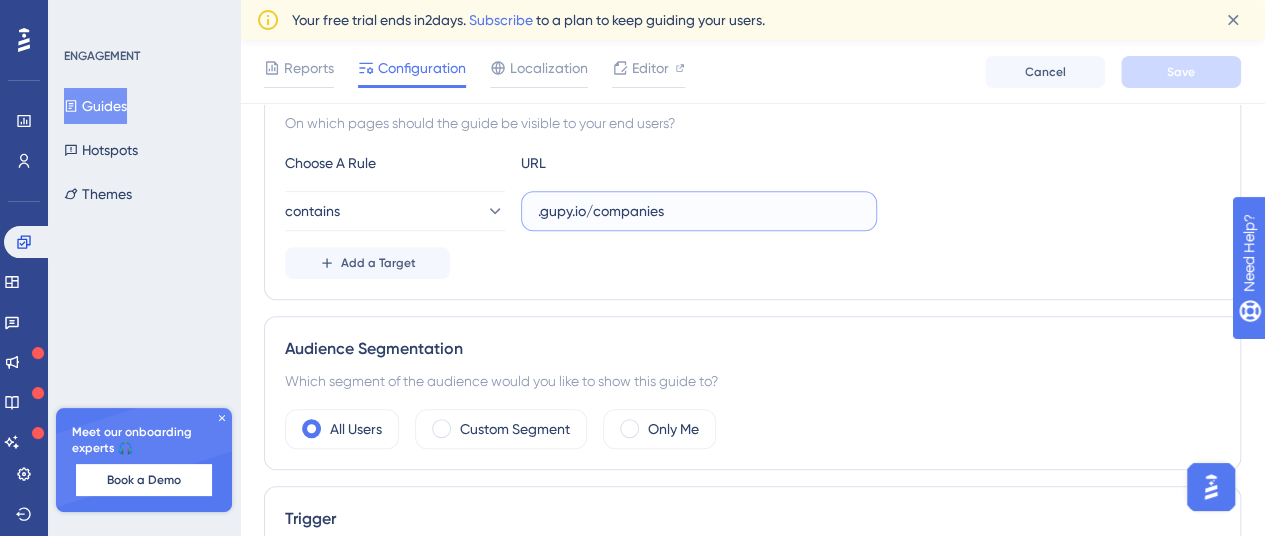 click on ".gupy.io/companies" at bounding box center [699, 211] 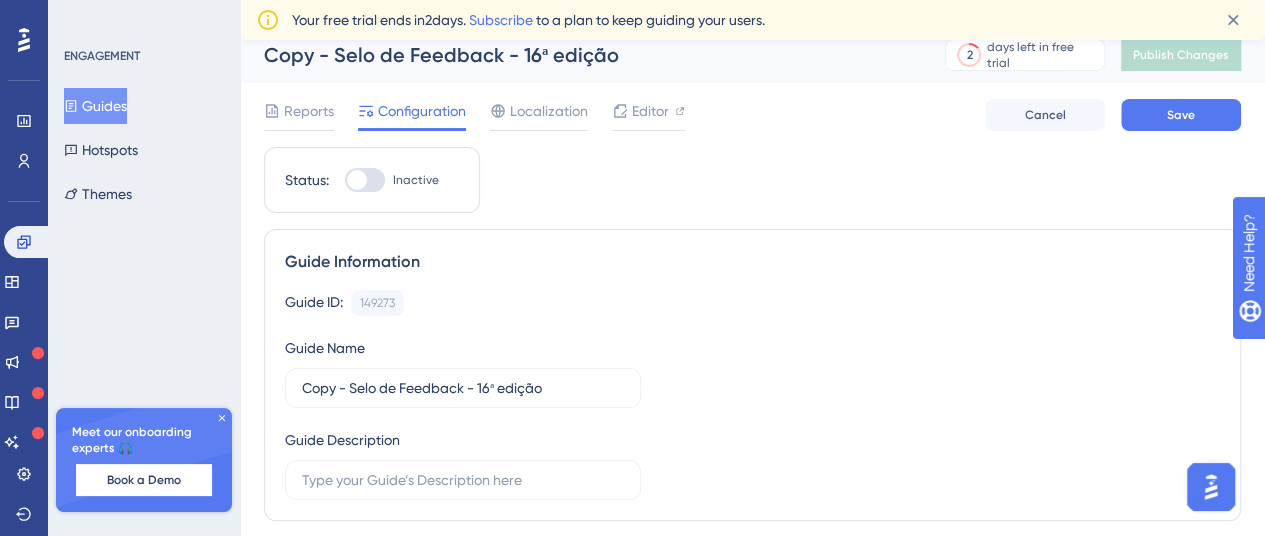 scroll, scrollTop: 0, scrollLeft: 0, axis: both 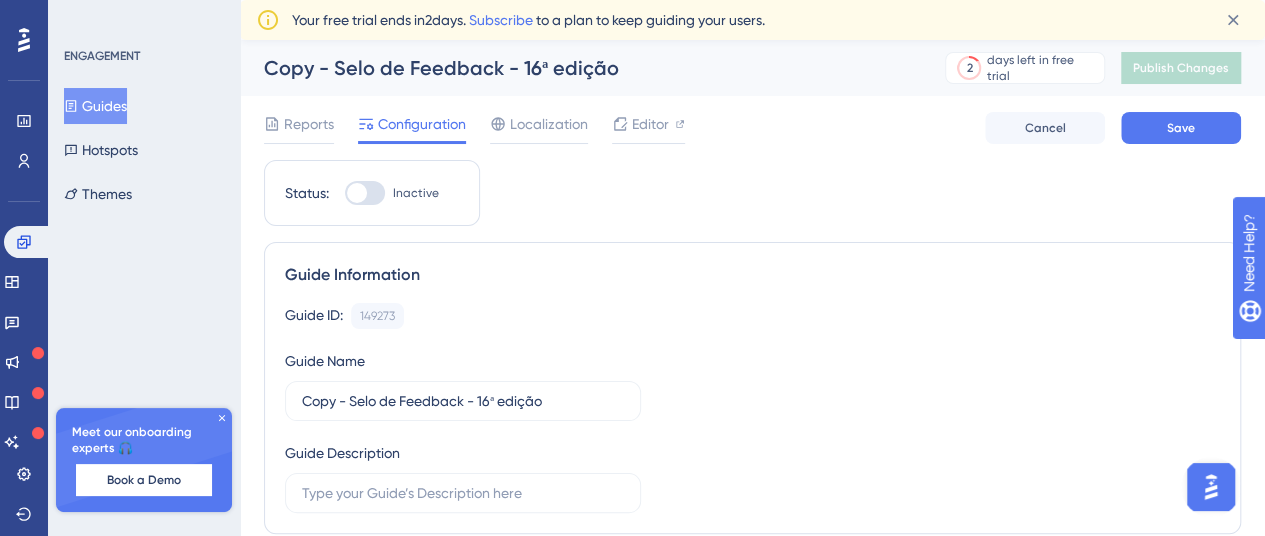type on "https://gupy.io/companies" 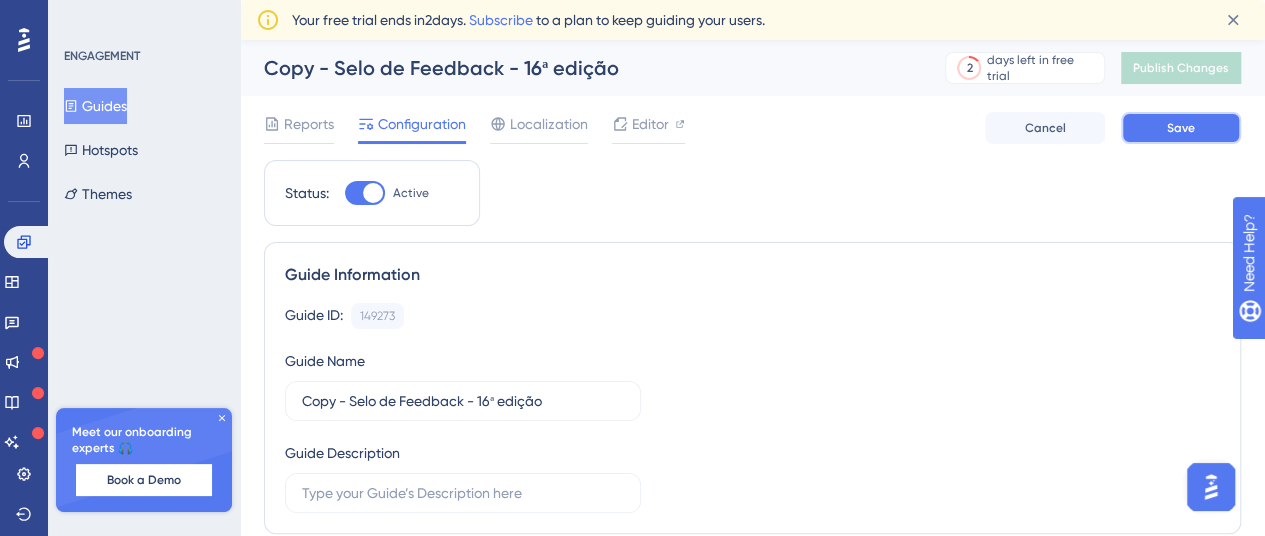 click on "Save" at bounding box center (1181, 128) 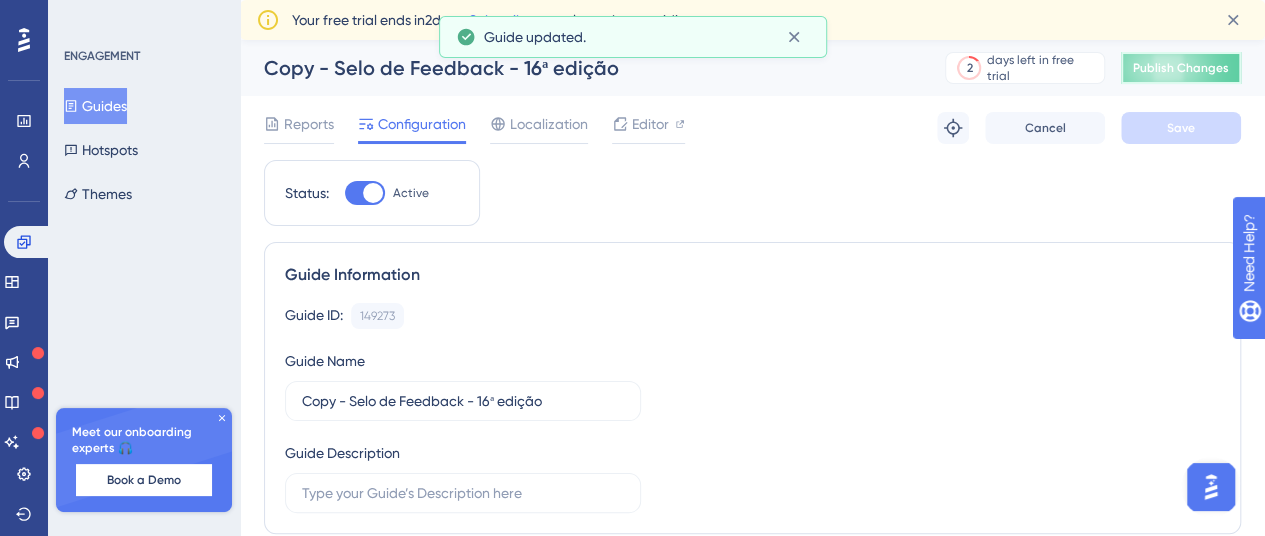 click on "Publish Changes" at bounding box center [1181, 68] 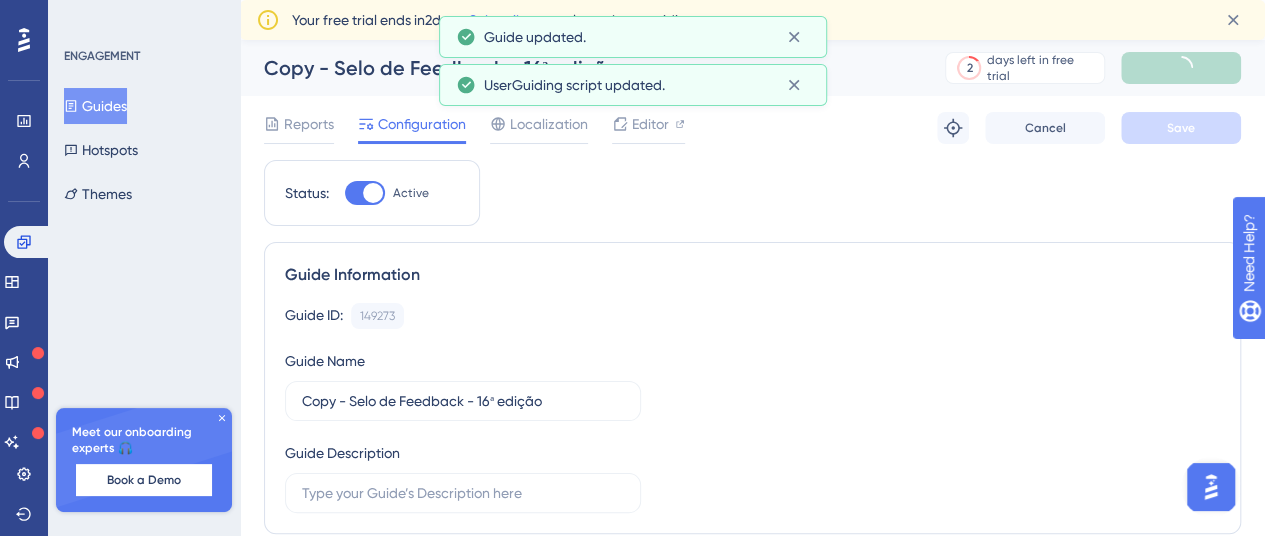 click on "Guides" at bounding box center (95, 106) 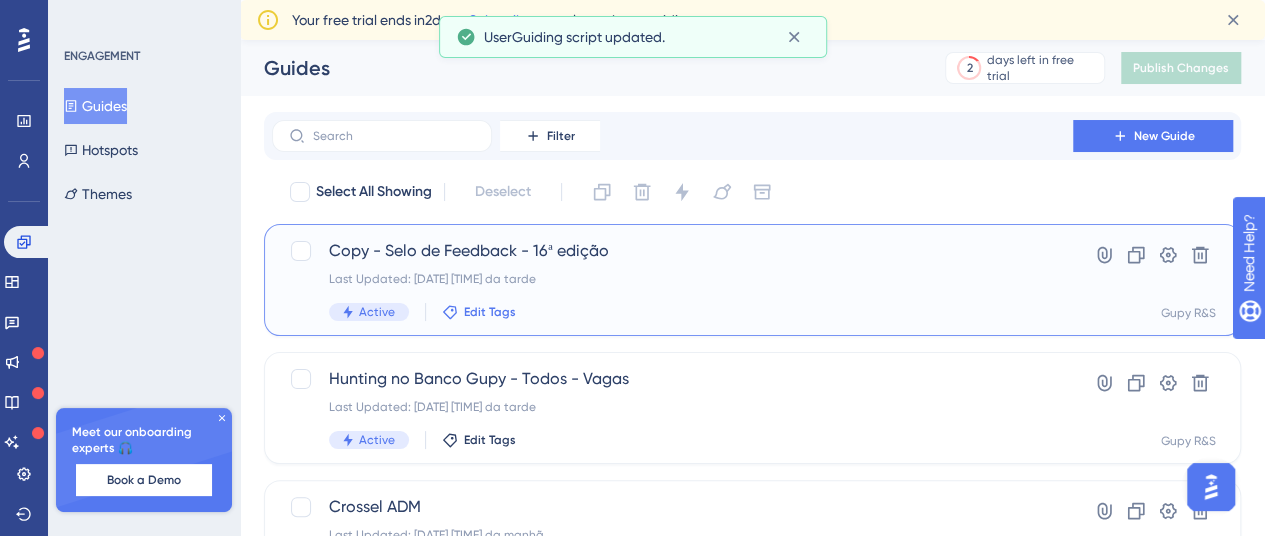 click on "Edit Tags" at bounding box center (490, 312) 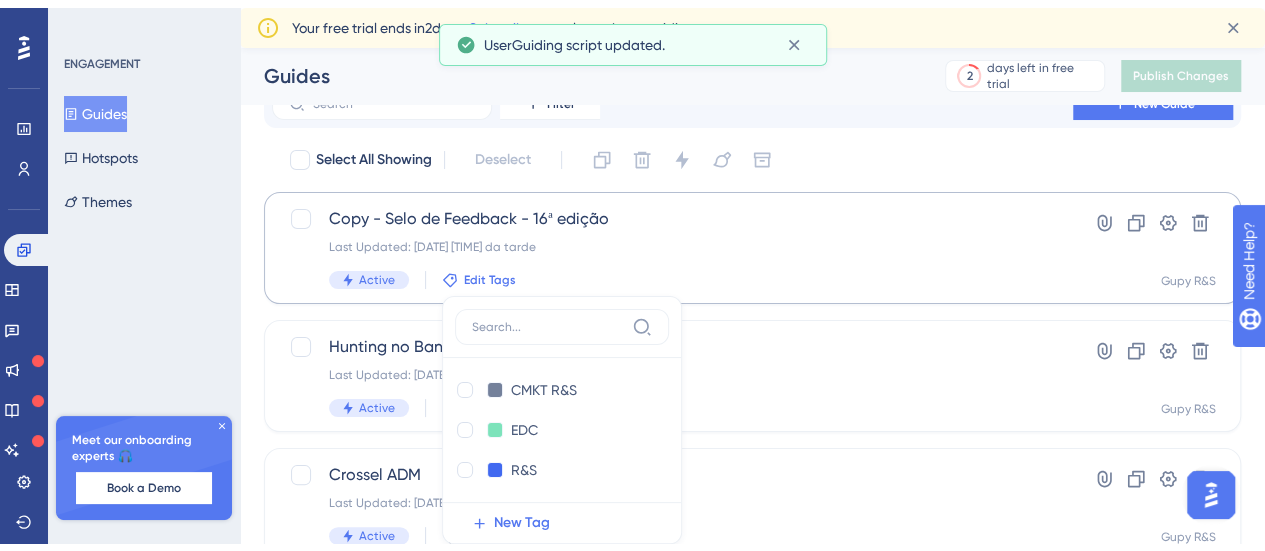 scroll, scrollTop: 183, scrollLeft: 0, axis: vertical 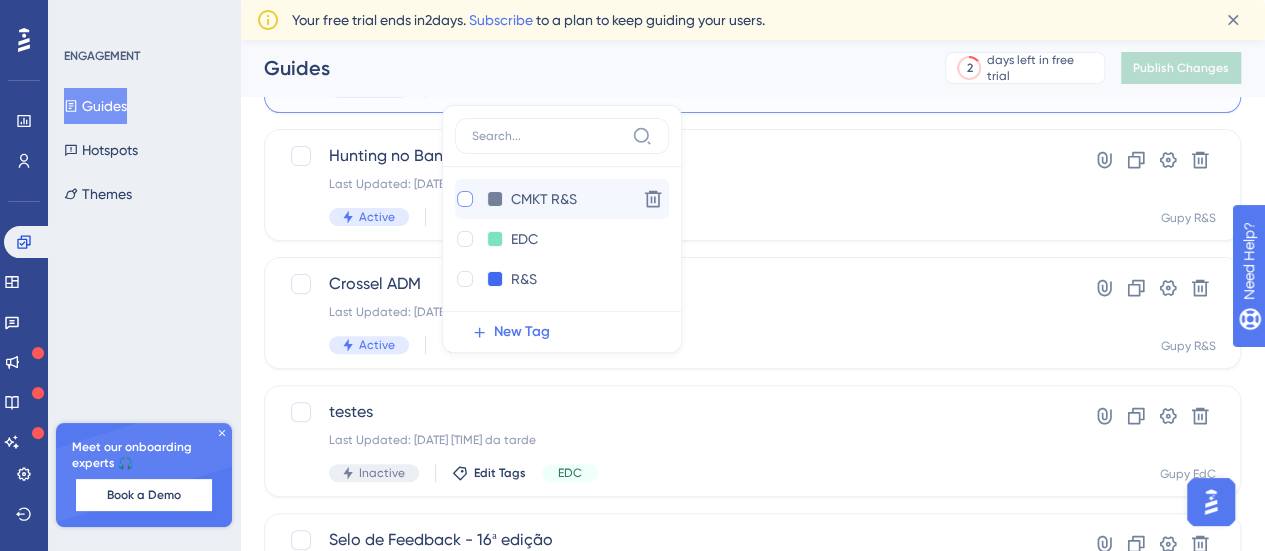 click at bounding box center (465, 199) 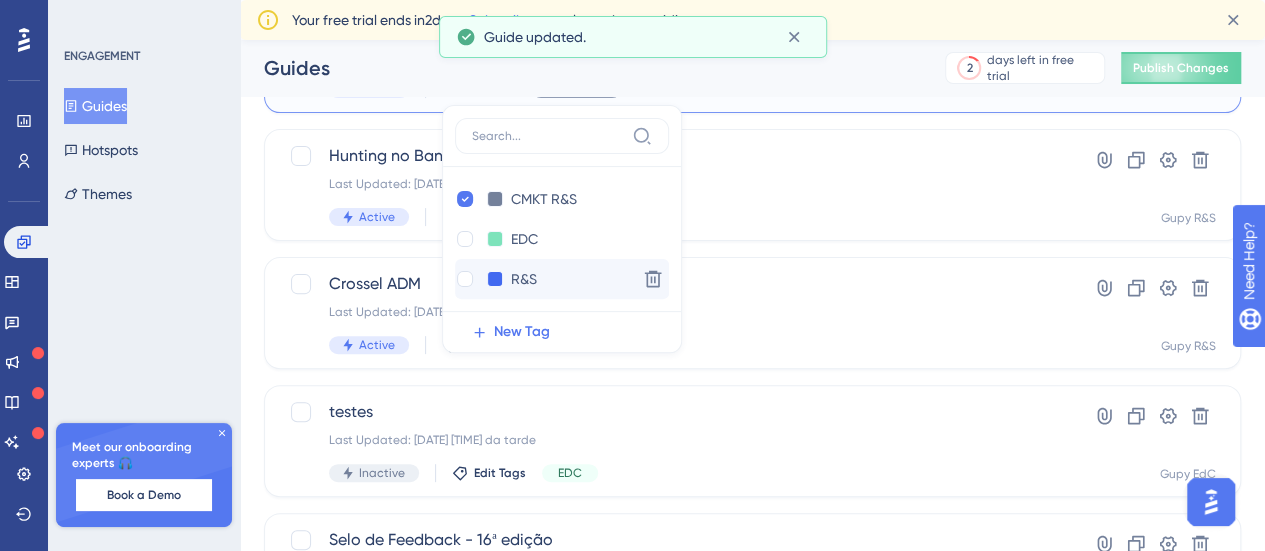 checkbox on "true" 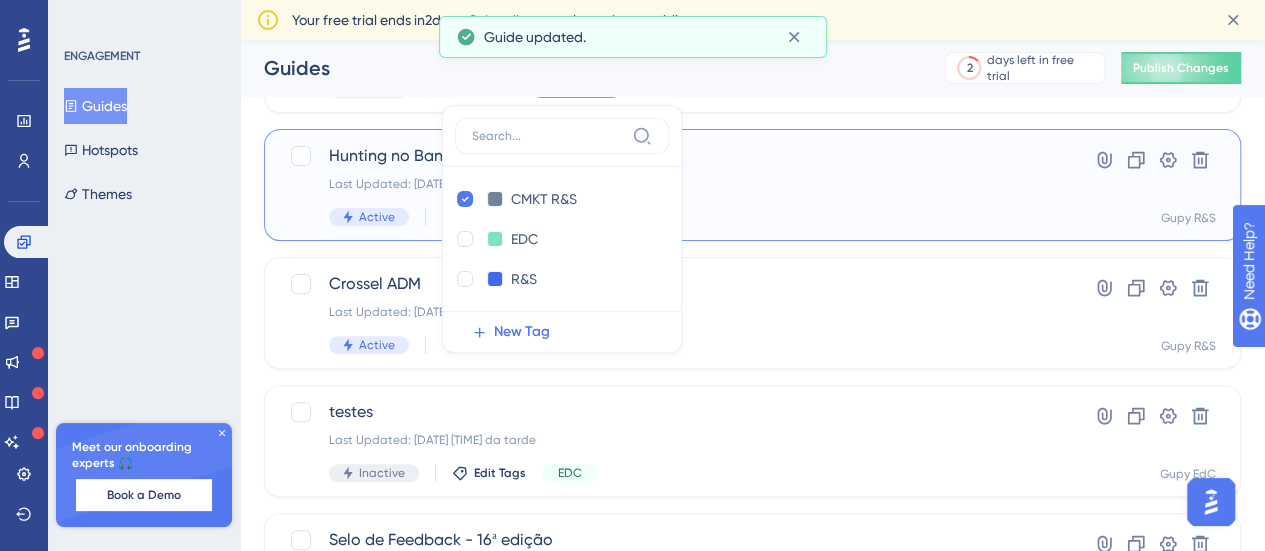 click on "Hunting no Banco Gupy - Todos - Vagas Last Updated: [DATE] [TIME] da tarde Active Edit Tags" at bounding box center (672, 185) 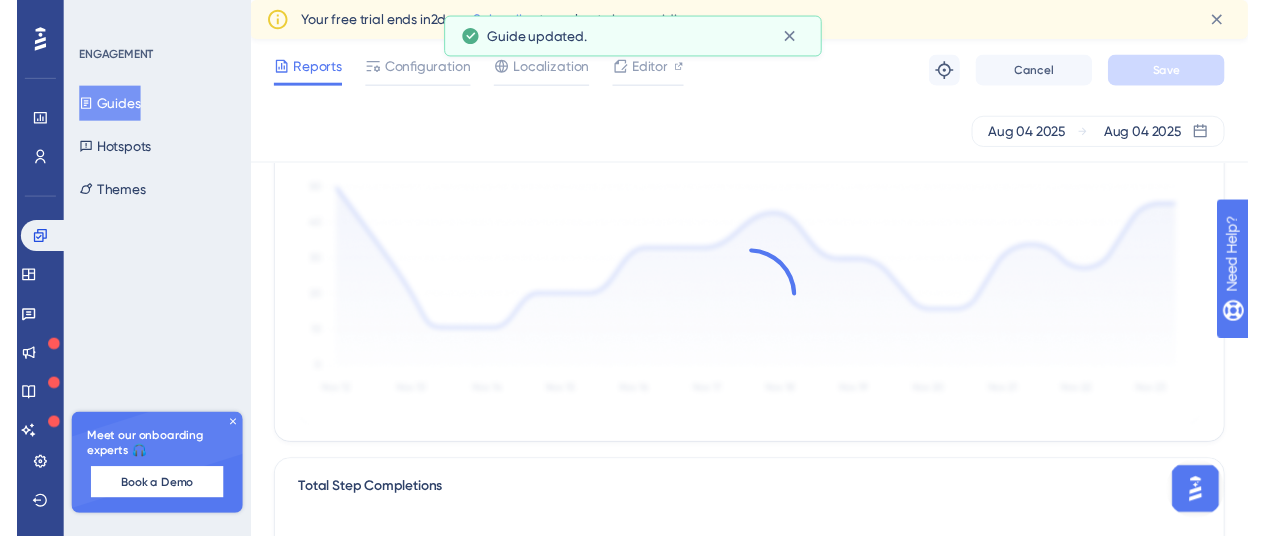scroll, scrollTop: 0, scrollLeft: 0, axis: both 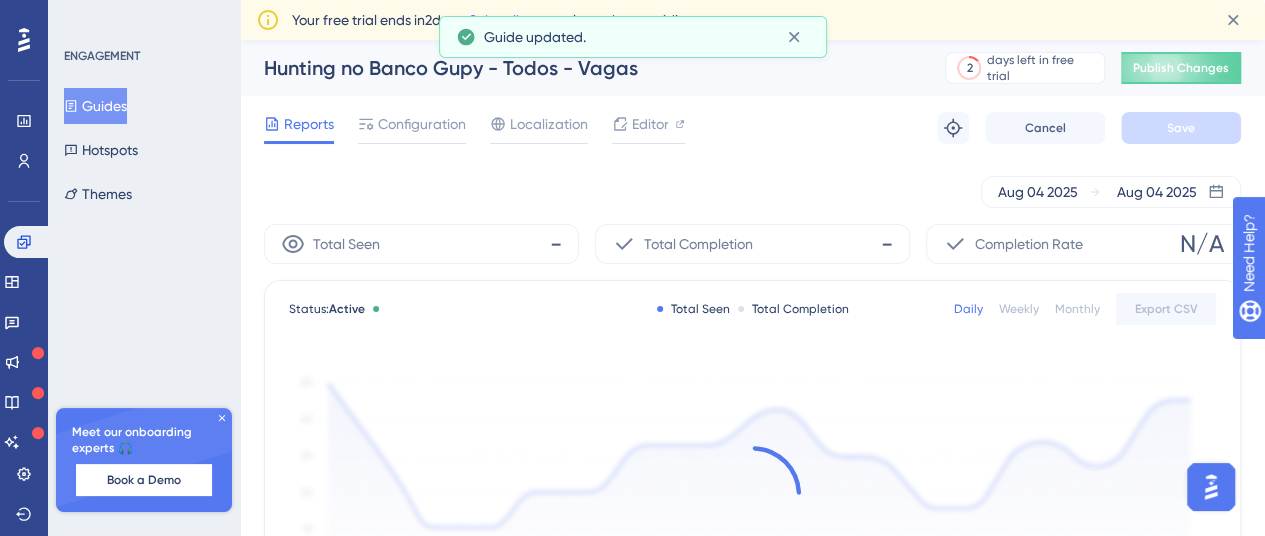 click on "Guides" at bounding box center [95, 106] 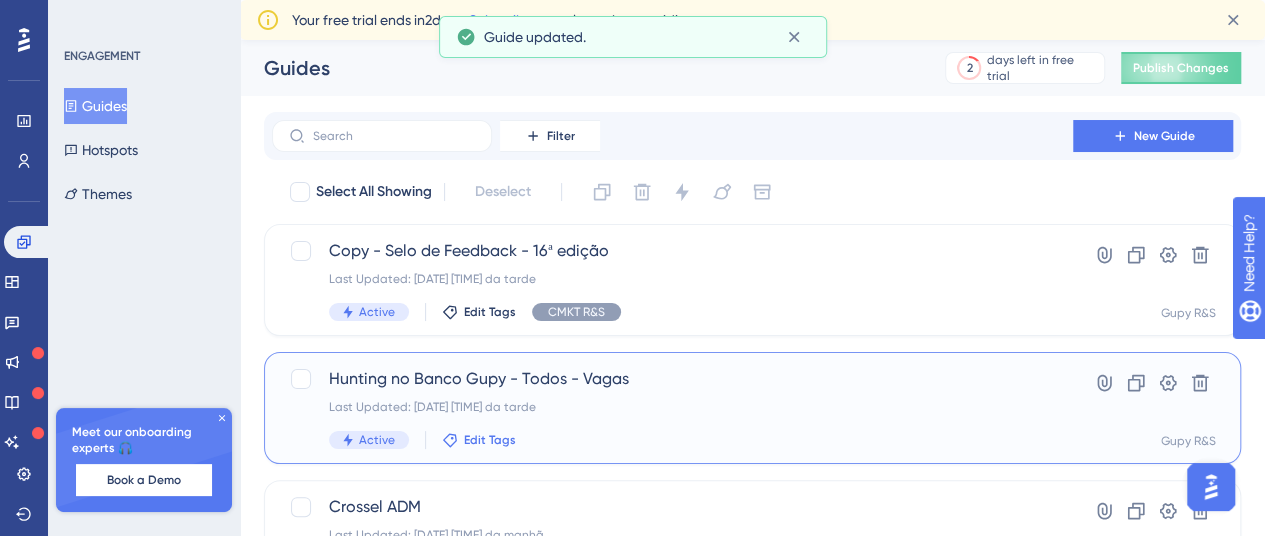 click on "Edit Tags" at bounding box center [490, 440] 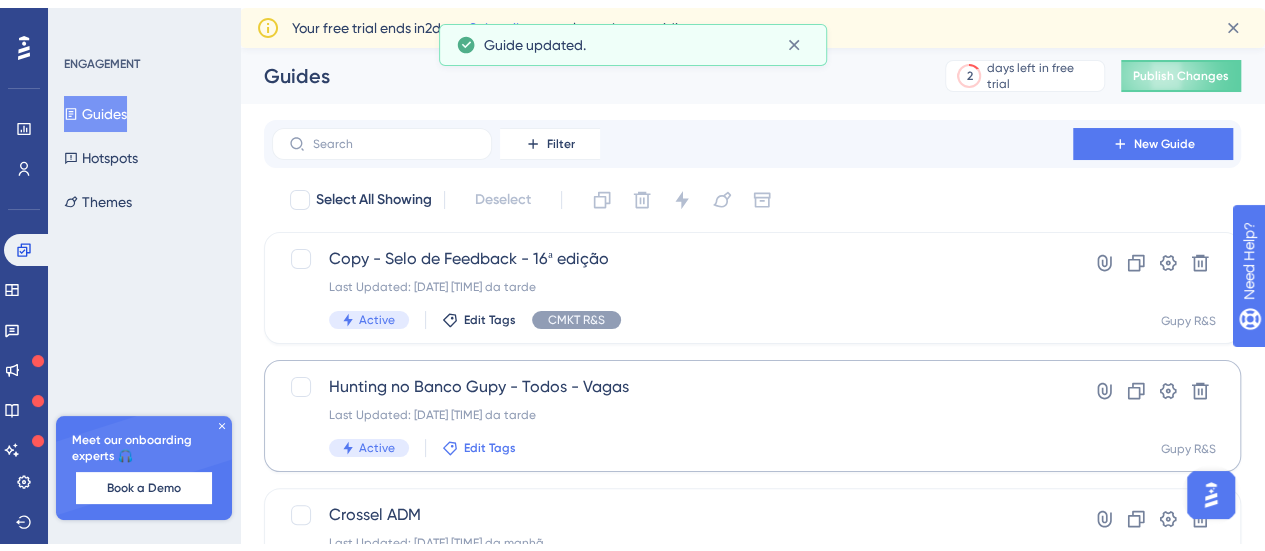 scroll, scrollTop: 262, scrollLeft: 0, axis: vertical 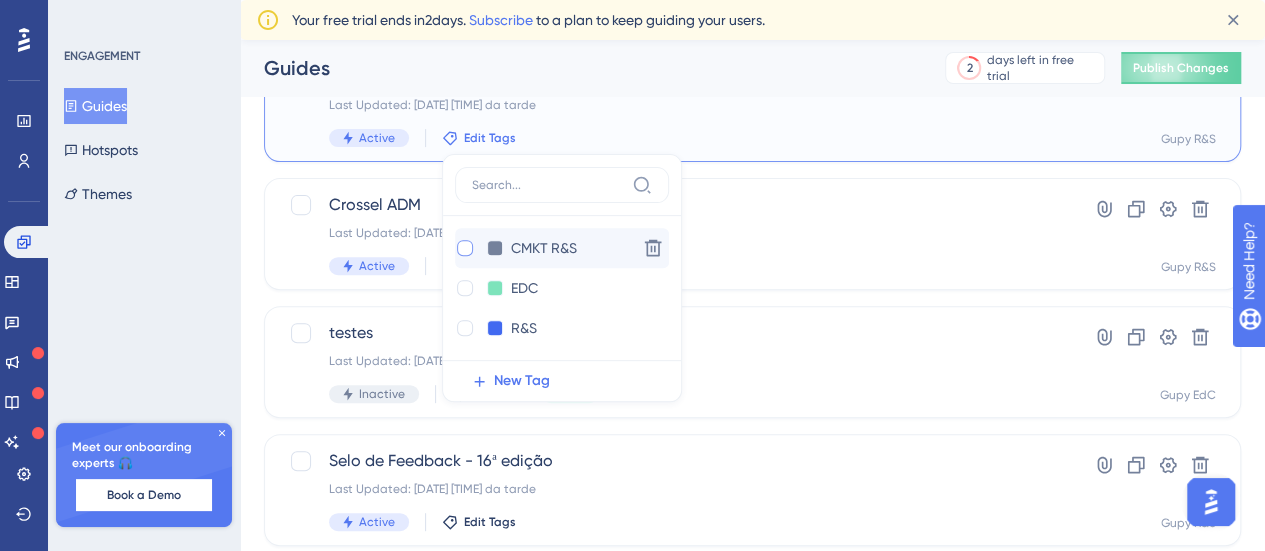 click at bounding box center (465, 248) 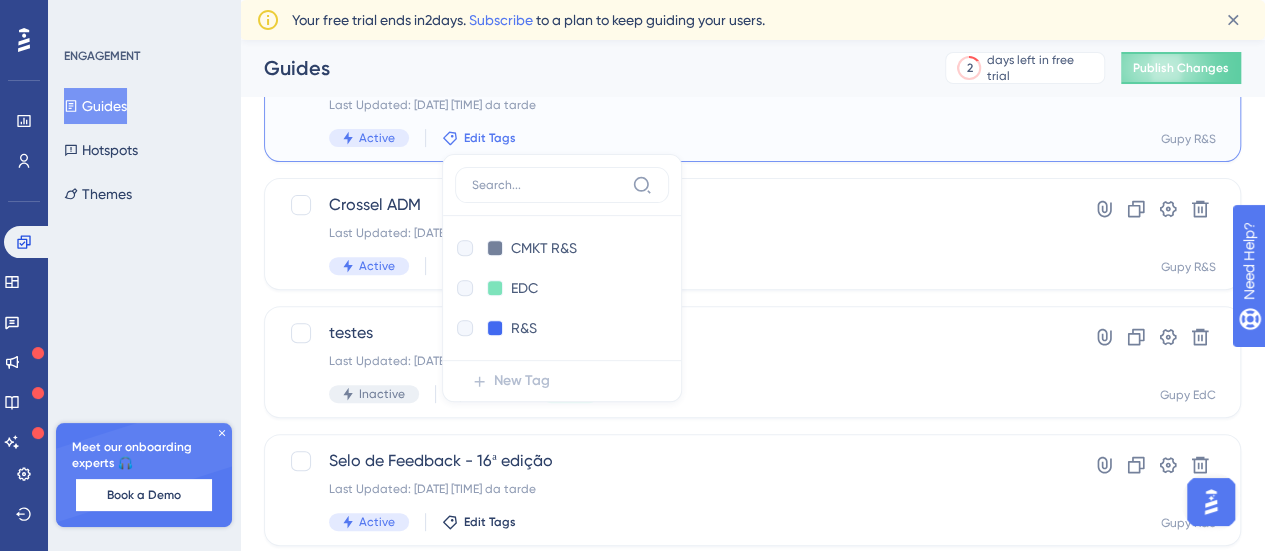 checkbox on "true" 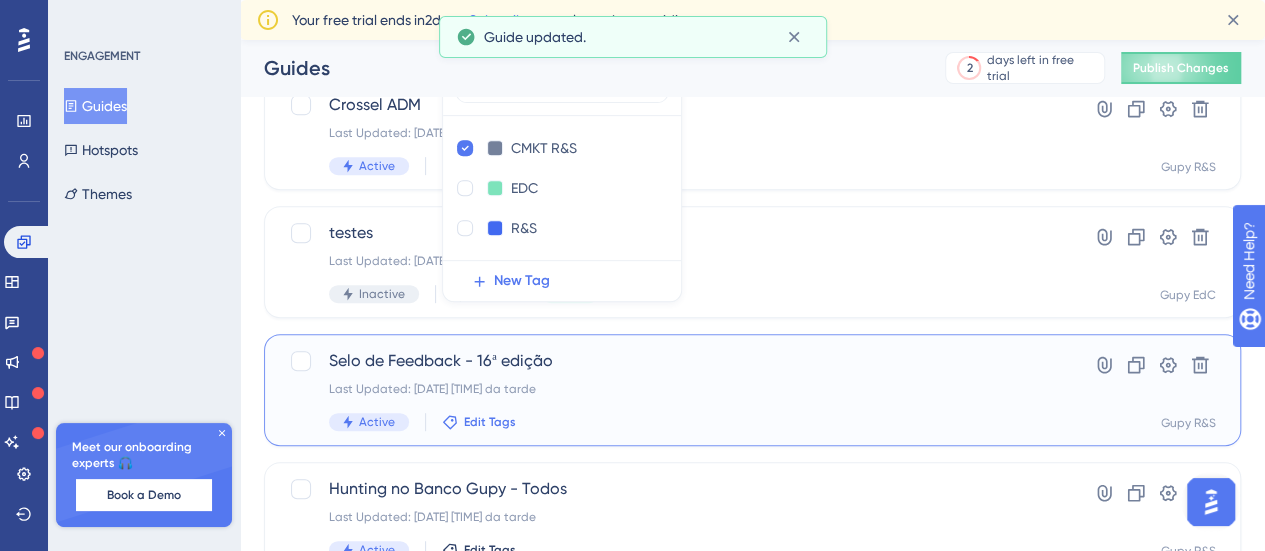 click on "Edit Tags" at bounding box center [490, 422] 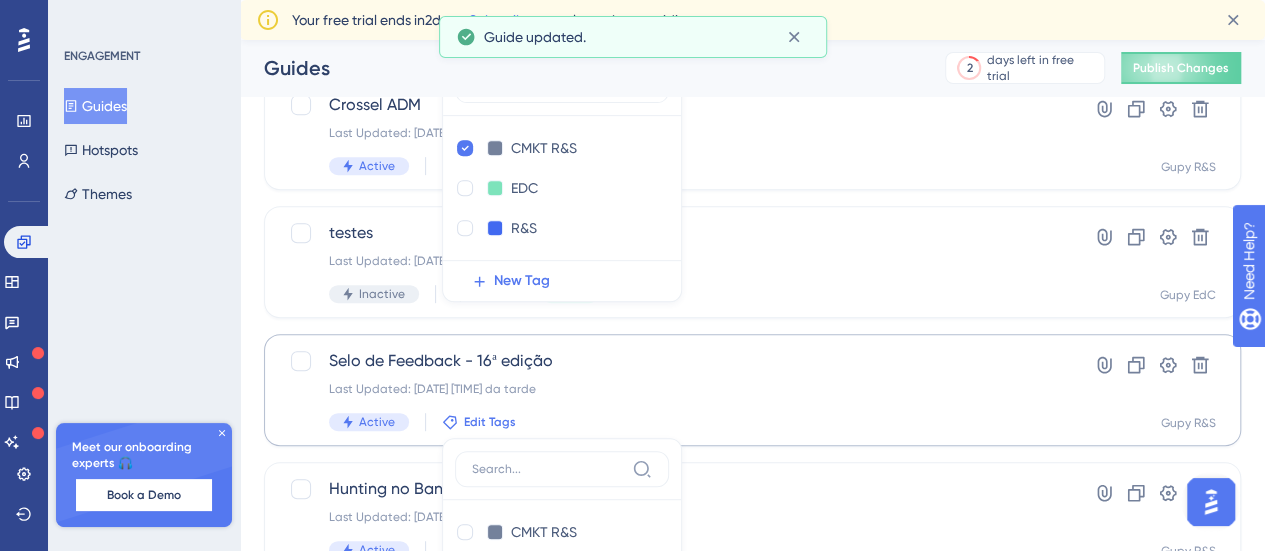 scroll, scrollTop: 647, scrollLeft: 0, axis: vertical 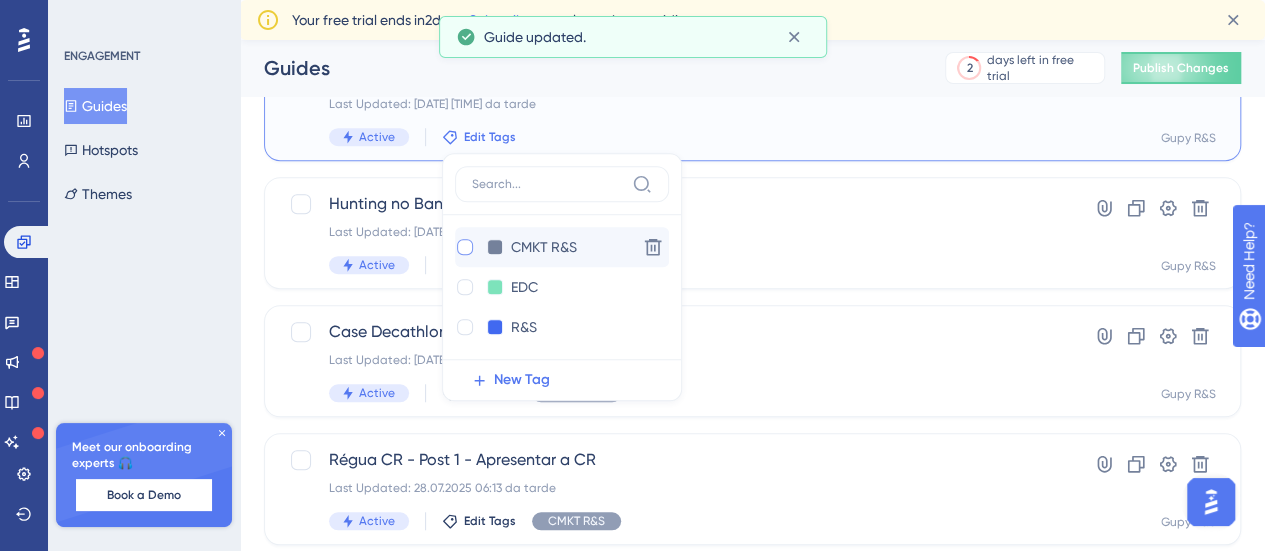 click at bounding box center (465, 247) 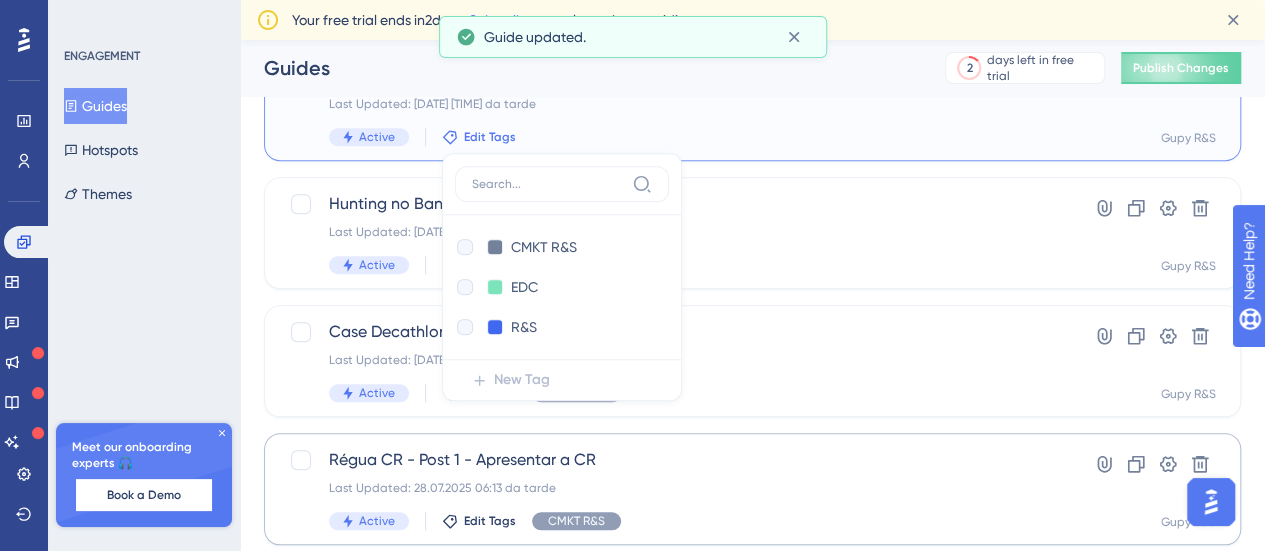 checkbox on "true" 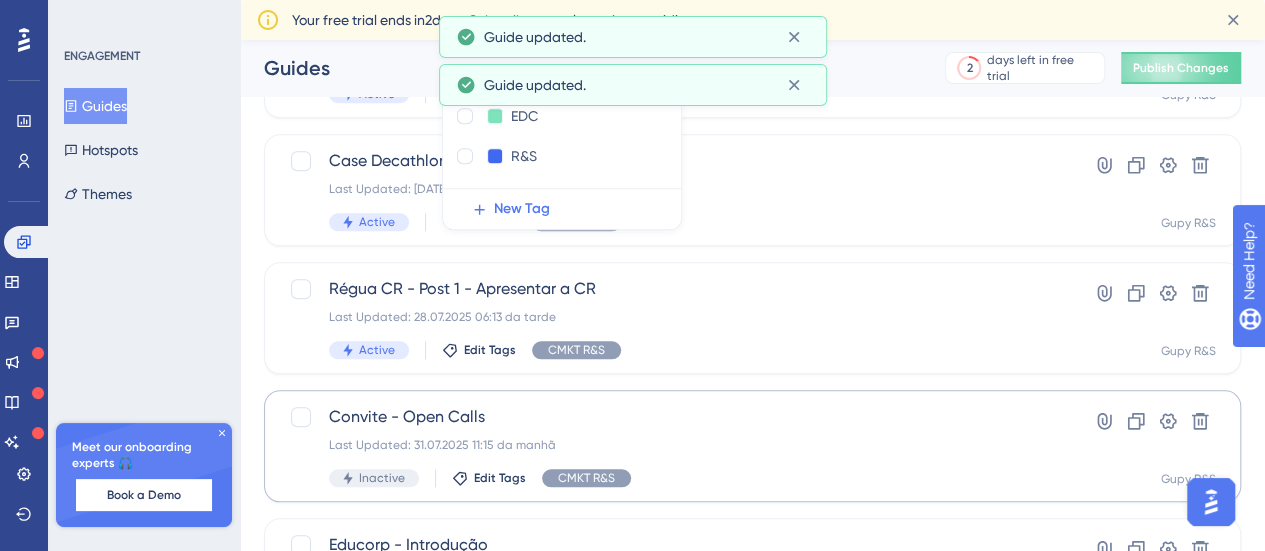 scroll, scrollTop: 847, scrollLeft: 0, axis: vertical 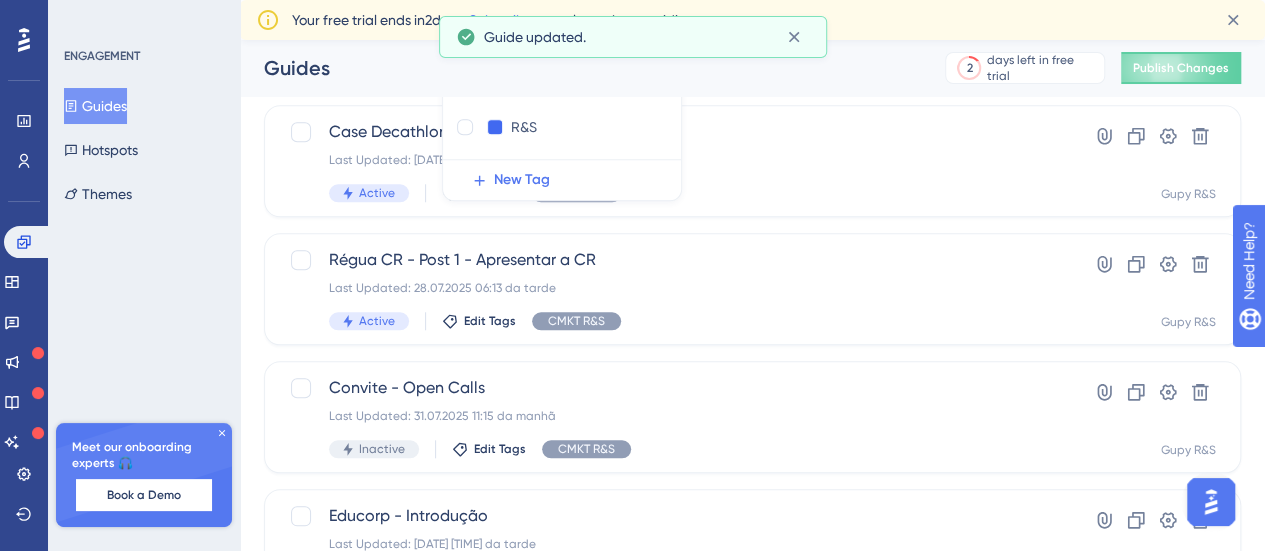 click on "Performance Users Engagement Widgets Feedback Product Updates Knowledge Base AI Assistant Settings Logout ENGAGEMENT Guides Hotspots Themes Meet our onboarding experts 🎧 Book a Demo Upgrade Plan Guides 2 days left in free trial Click to see  upgrade options Publish Changes Filter New Guide Select All Showing Deselect Copy - Selo de Feedback - 16ª edição Last Updated: [DATE] [TIME] da tarde Active Edit Tags CMKT R&S Hyperlink Clone Settings Delete Gupy R&S Hunting no Banco Gupy - Todos - Vagas Last Updated: [DATE] [TIME] da tarde Active Edit Tags CMKT R&S CMKT R&S Delete EDC EDC Delete R&S R&S Delete New Tag CMKT R&S Hyperlink Clone Settings Delete Gupy R&S Crossel ADM Last Updated: [DATE] [TIME] da manhã Active Edit Tags Hyperlink Clone Settings Delete Gupy R&S testes Last Updated: [DATE] [TIME] da tarde Inactive Edit Tags EDC Hyperlink Clone Settings Delete Gupy EdC Selo de Feedback - 16ª edição Last Updated: [DATE] [TIME] da tarde Active Edit Tags CMKT R&S CMKT R&S Delete EDC EDC 1" at bounding box center (752, -51) 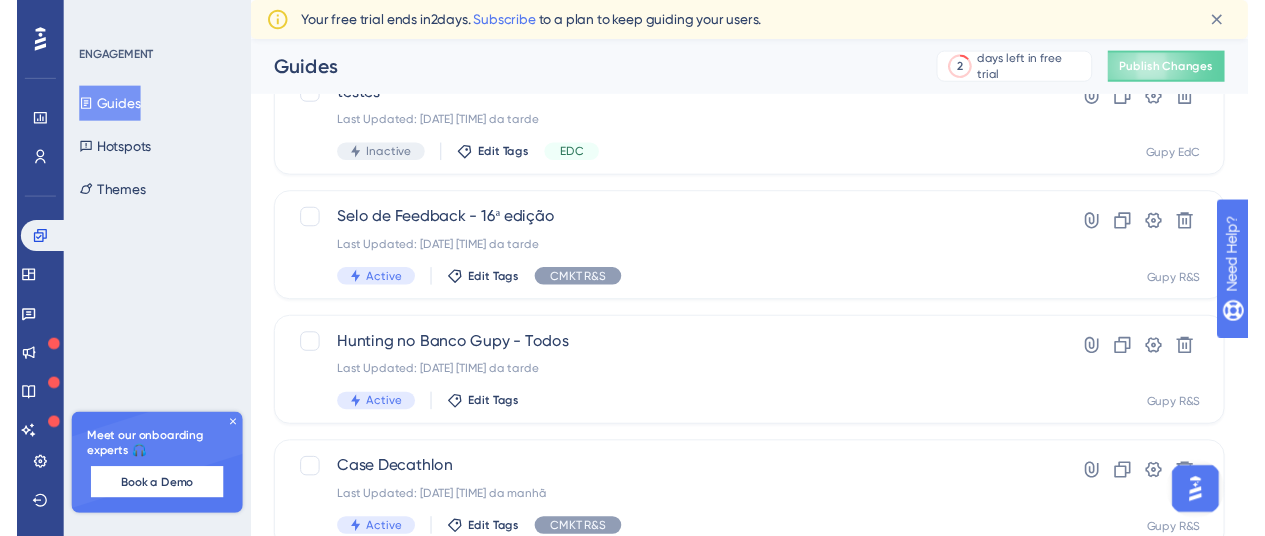 scroll, scrollTop: 0, scrollLeft: 0, axis: both 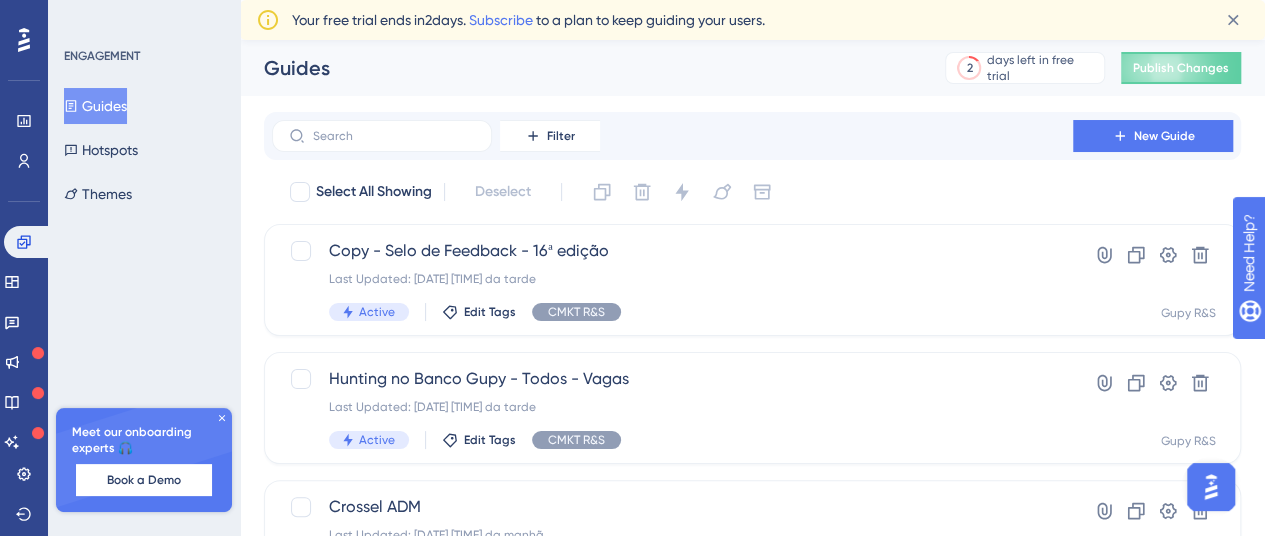 click 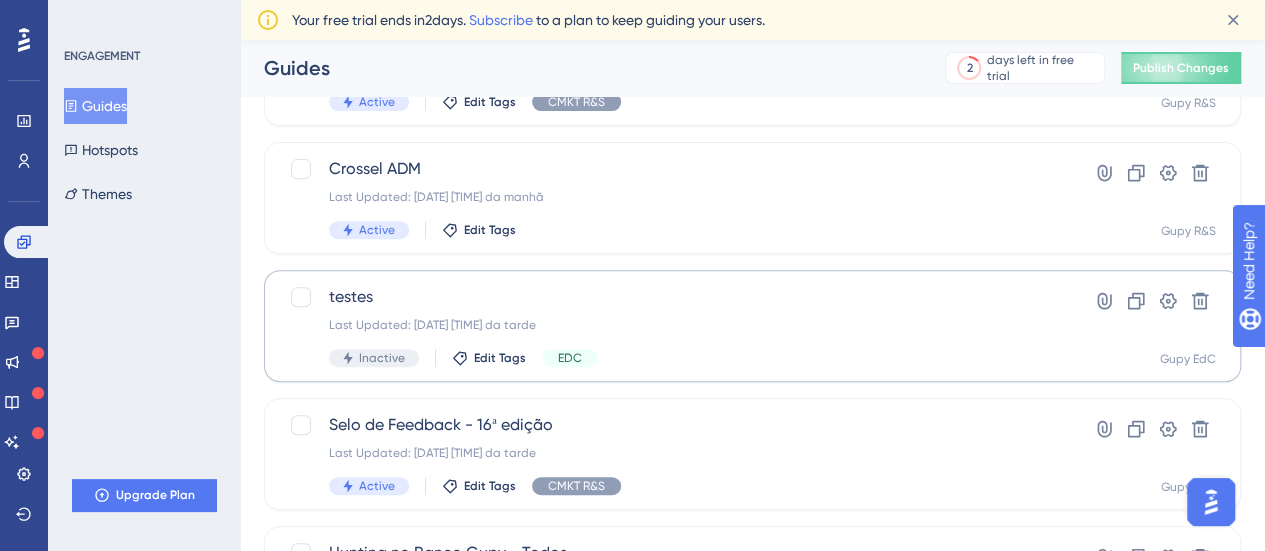 scroll, scrollTop: 300, scrollLeft: 0, axis: vertical 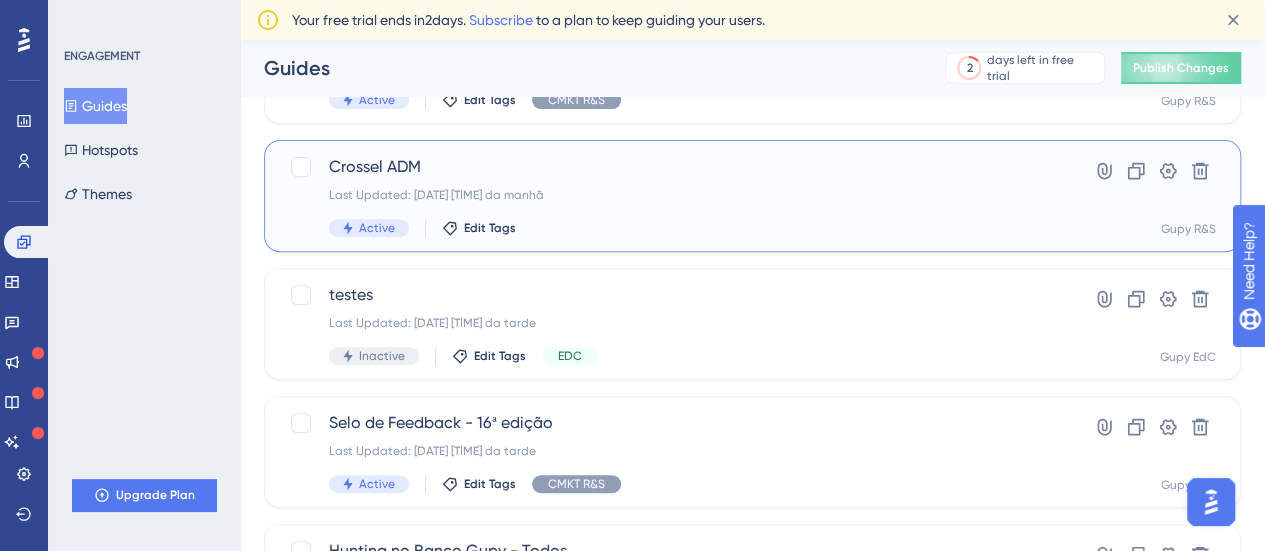 click on "Crossel ADM" at bounding box center [672, 167] 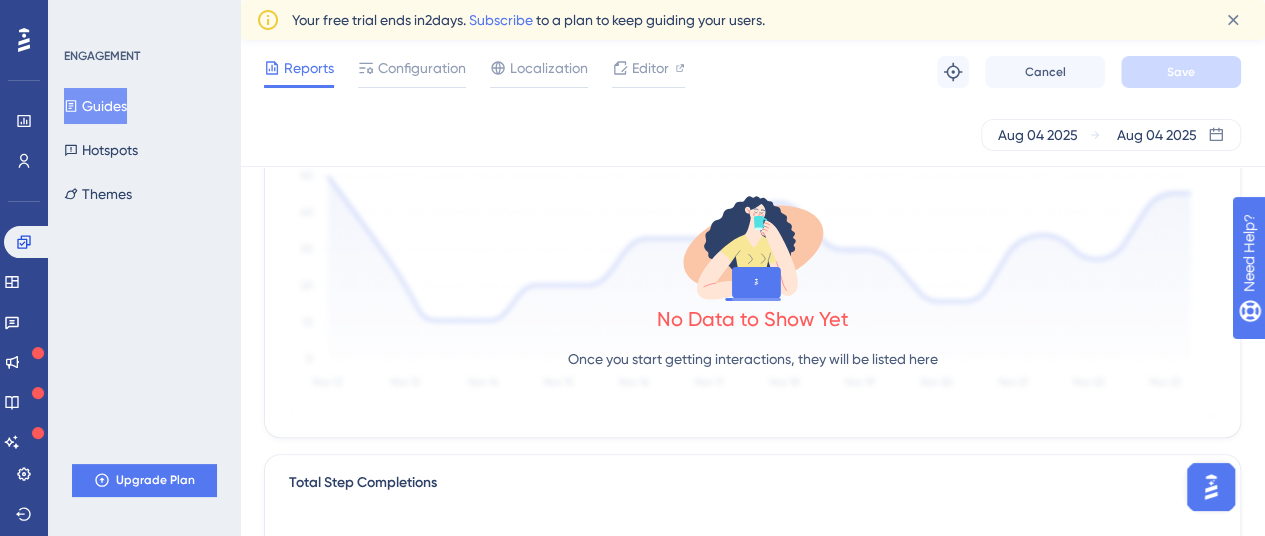 scroll, scrollTop: 0, scrollLeft: 0, axis: both 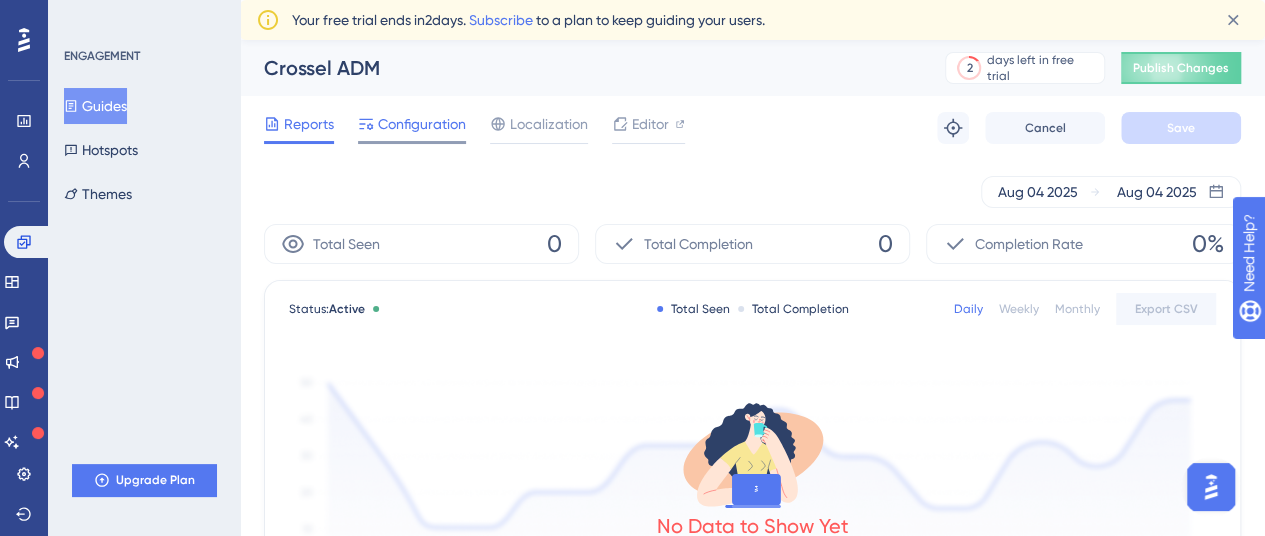 click on "Configuration" at bounding box center (422, 124) 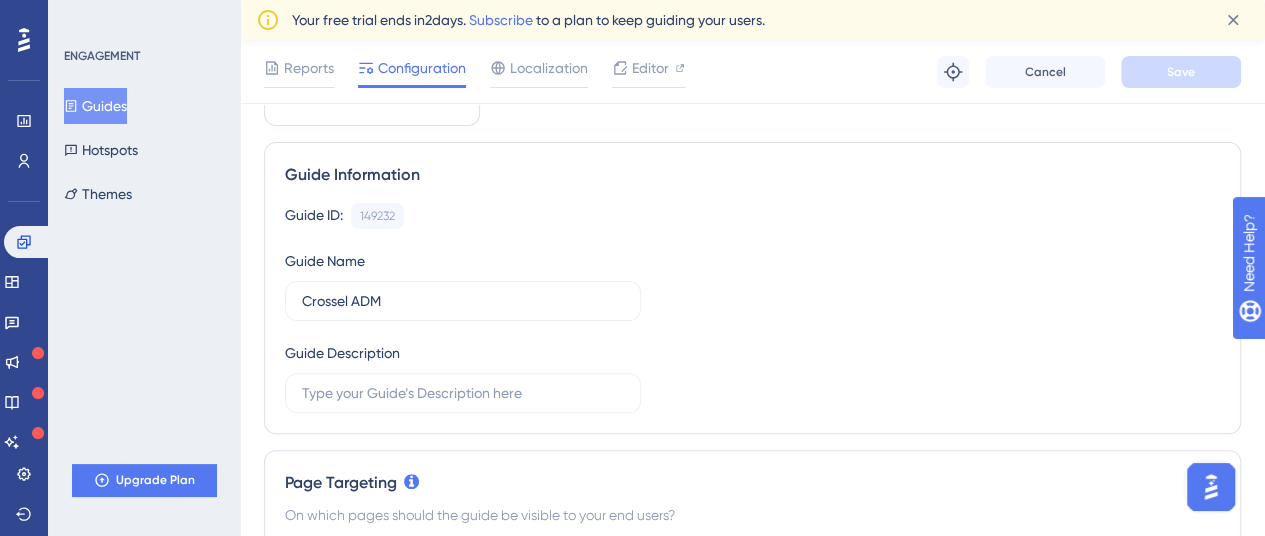 scroll, scrollTop: 0, scrollLeft: 0, axis: both 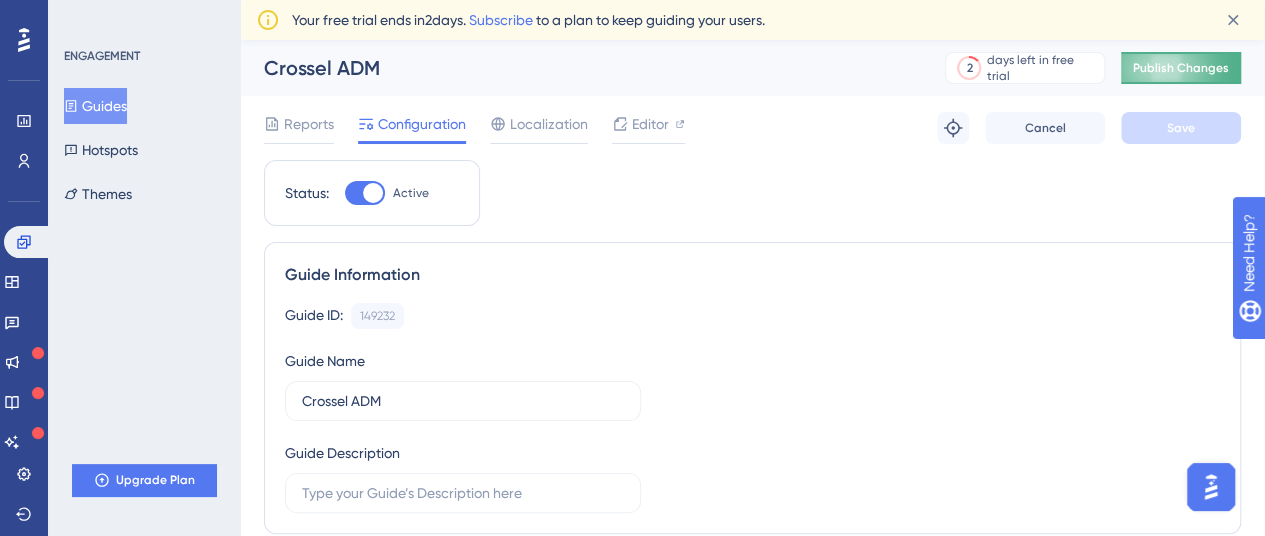 click on "Publish Changes" at bounding box center [1181, 68] 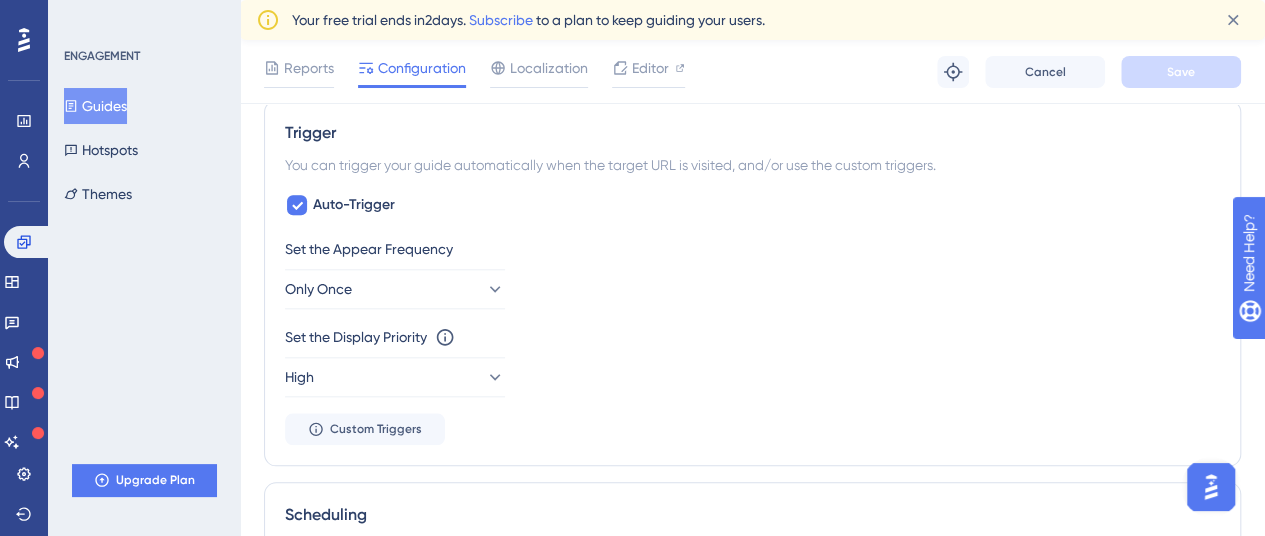 scroll, scrollTop: 0, scrollLeft: 0, axis: both 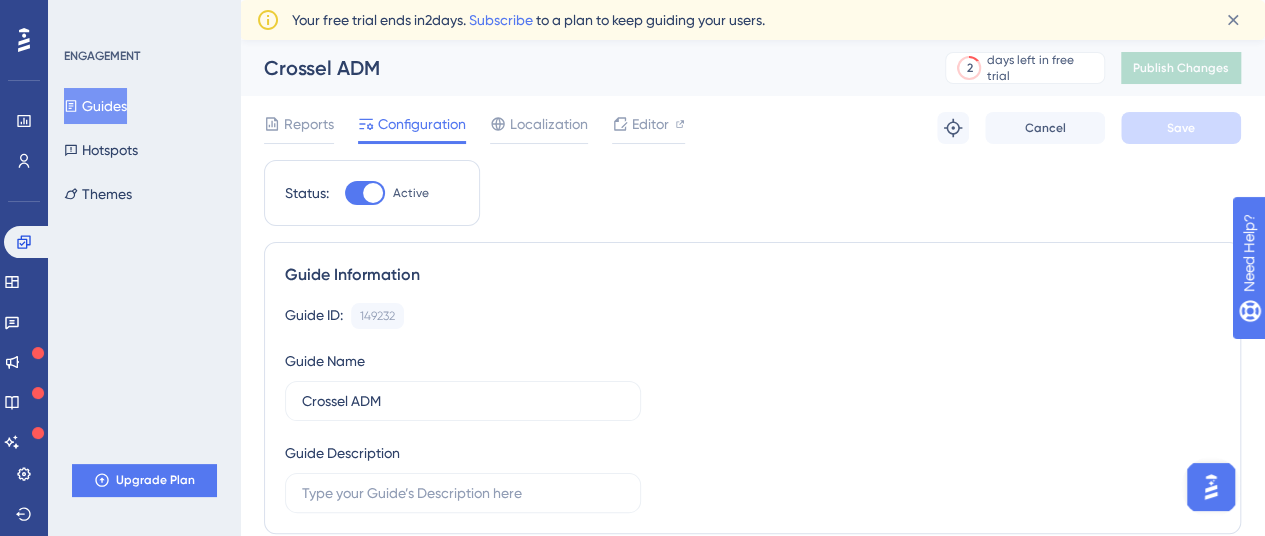 click on "Guides" at bounding box center [95, 106] 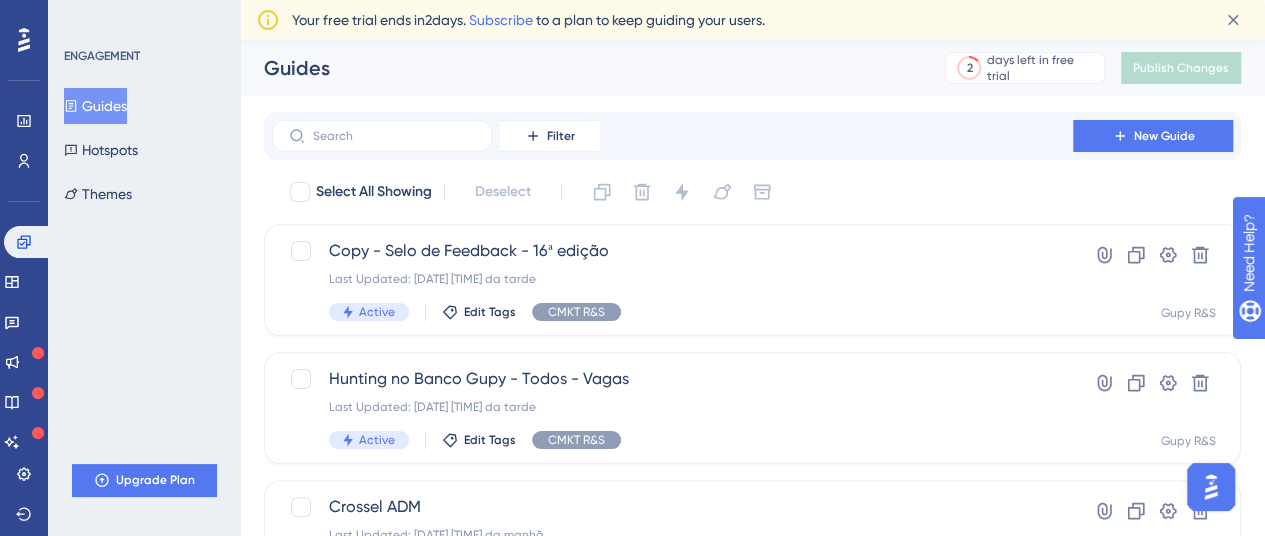 click at bounding box center (382, 136) 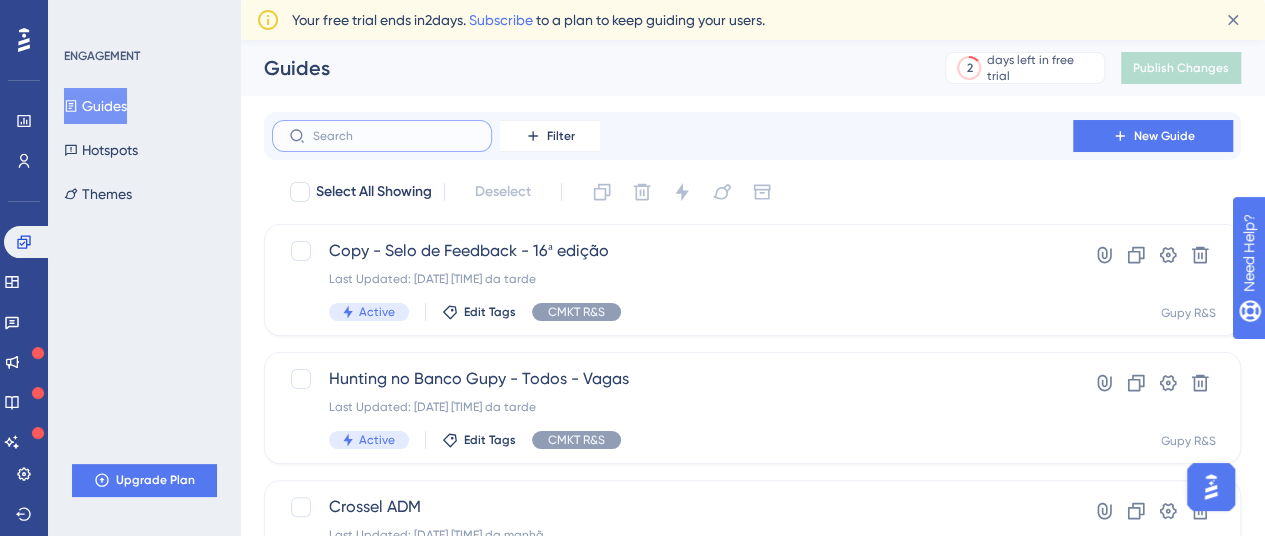 click at bounding box center [394, 136] 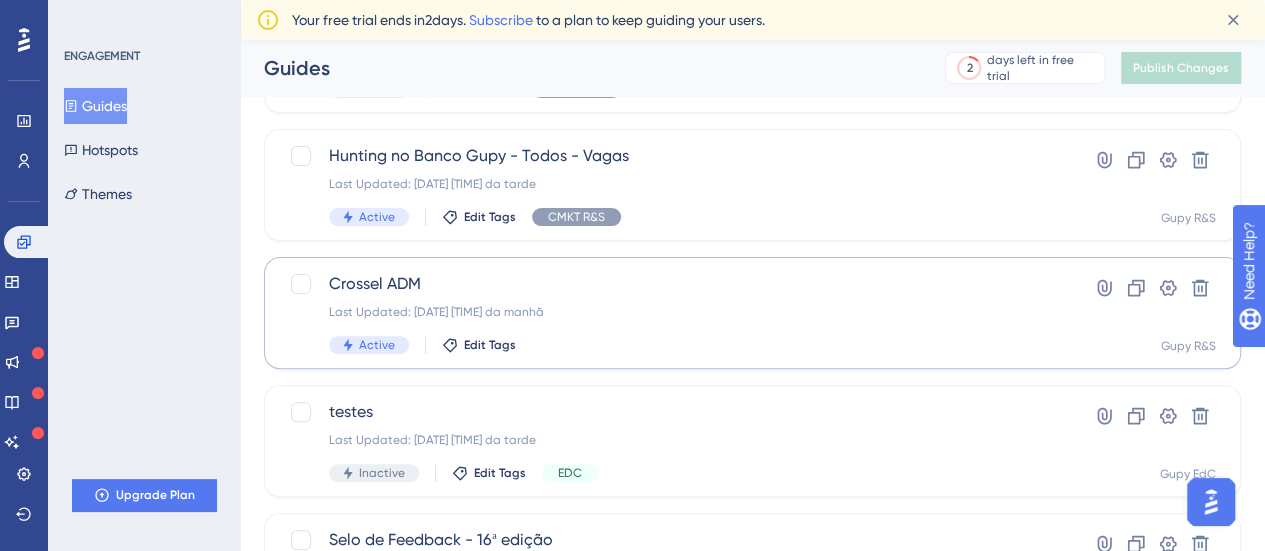 scroll, scrollTop: 200, scrollLeft: 0, axis: vertical 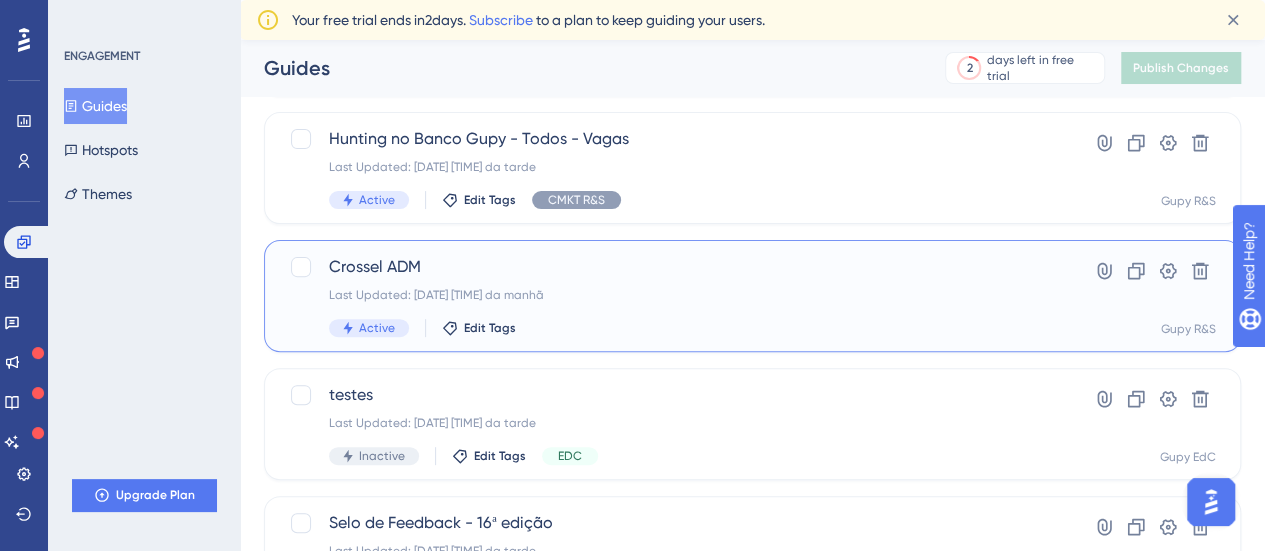 click on "Crossel ADM" at bounding box center [672, 267] 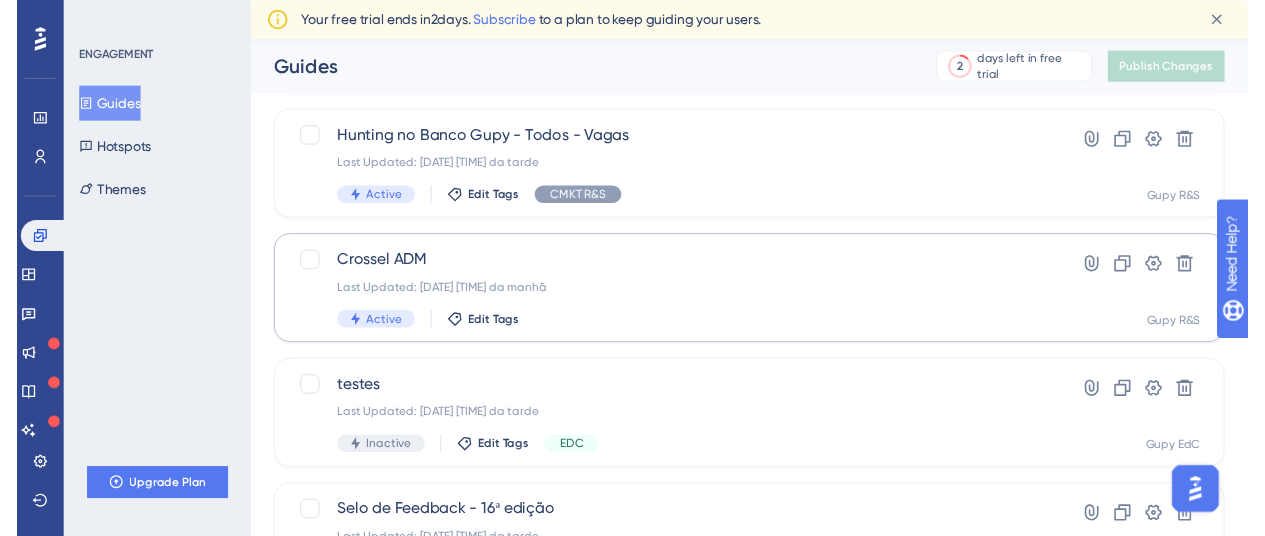 scroll, scrollTop: 0, scrollLeft: 0, axis: both 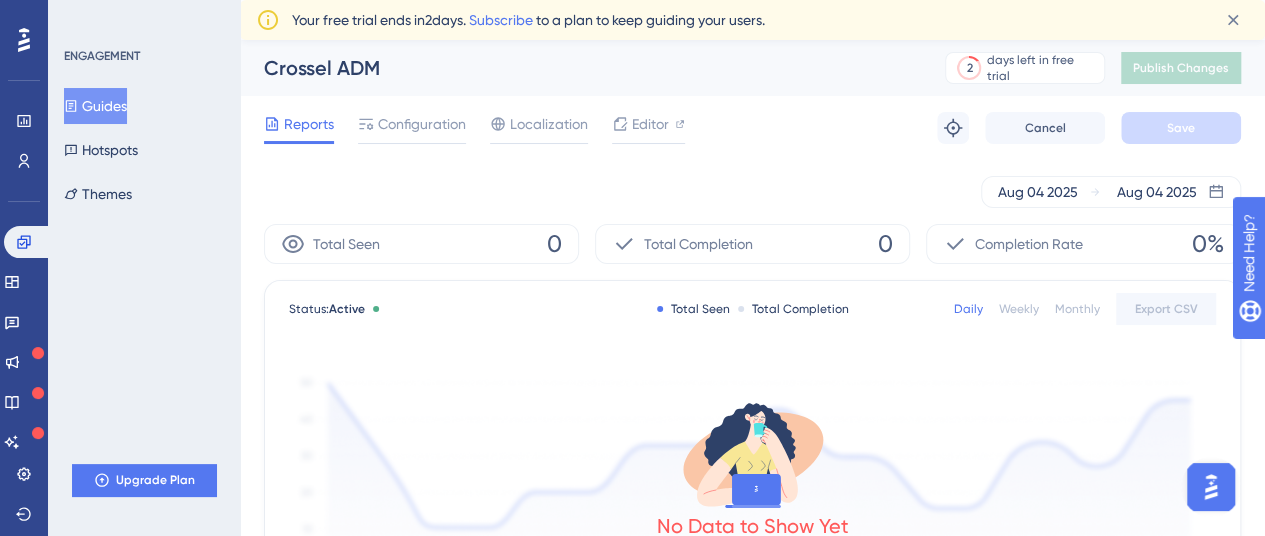 click on "Guides" at bounding box center [95, 106] 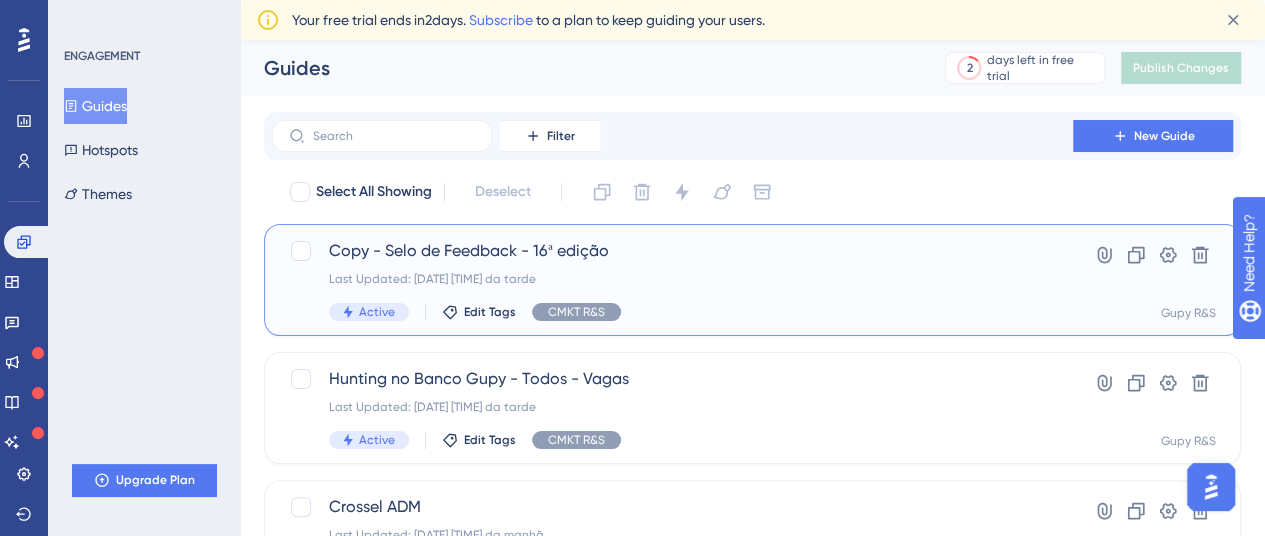 click on "Copy - Selo de Feedback - 16ª edição" at bounding box center (672, 251) 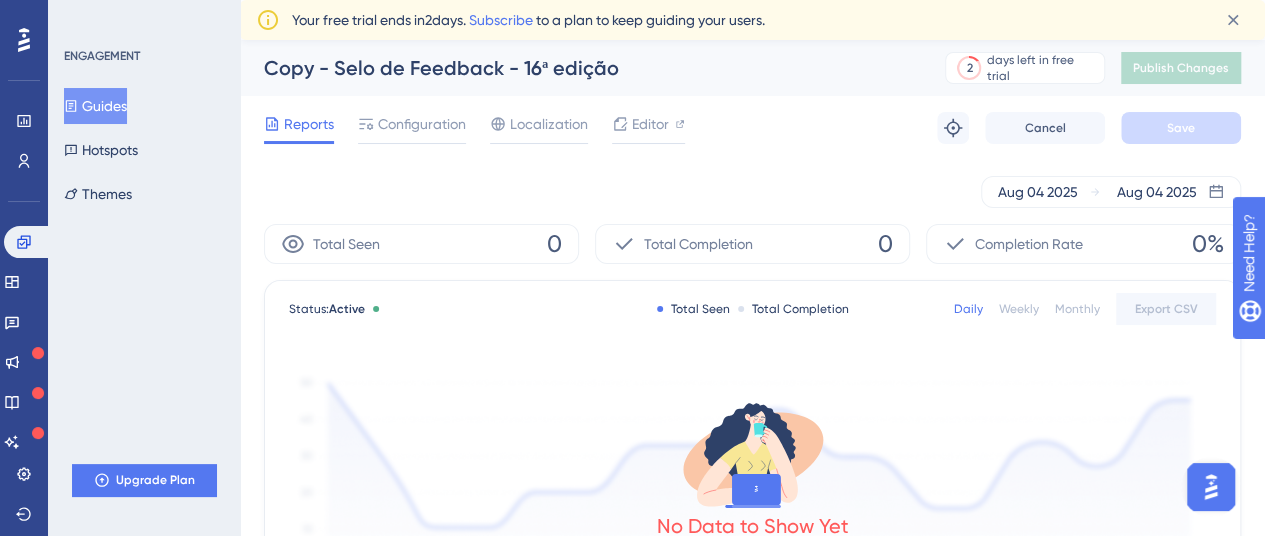 click 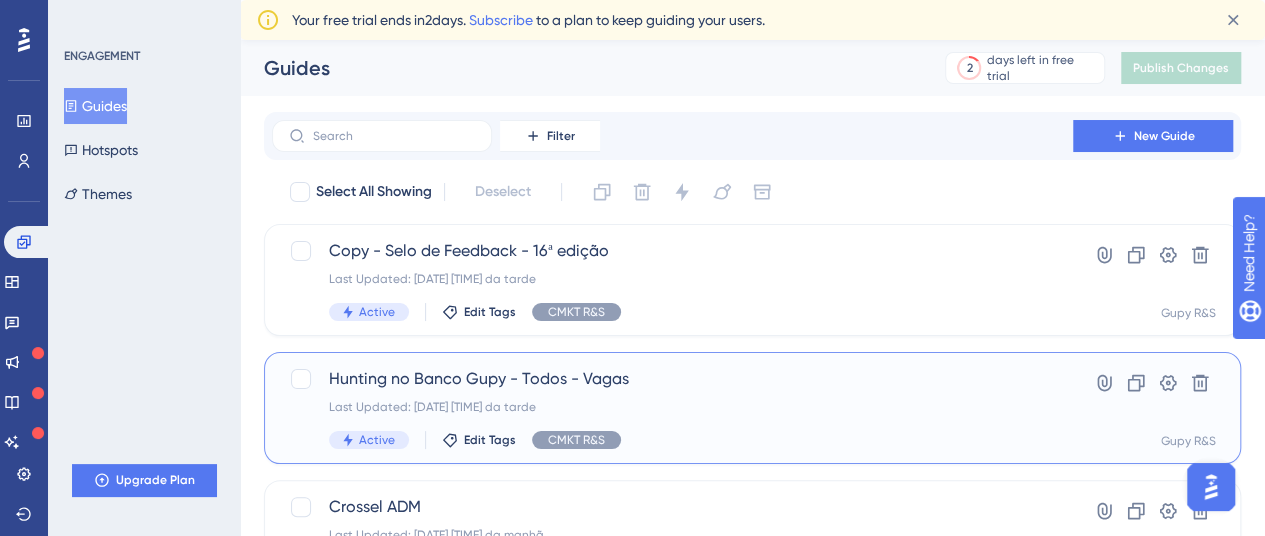 click on "Hunting no Banco Gupy - Todos - Vagas" at bounding box center (672, 379) 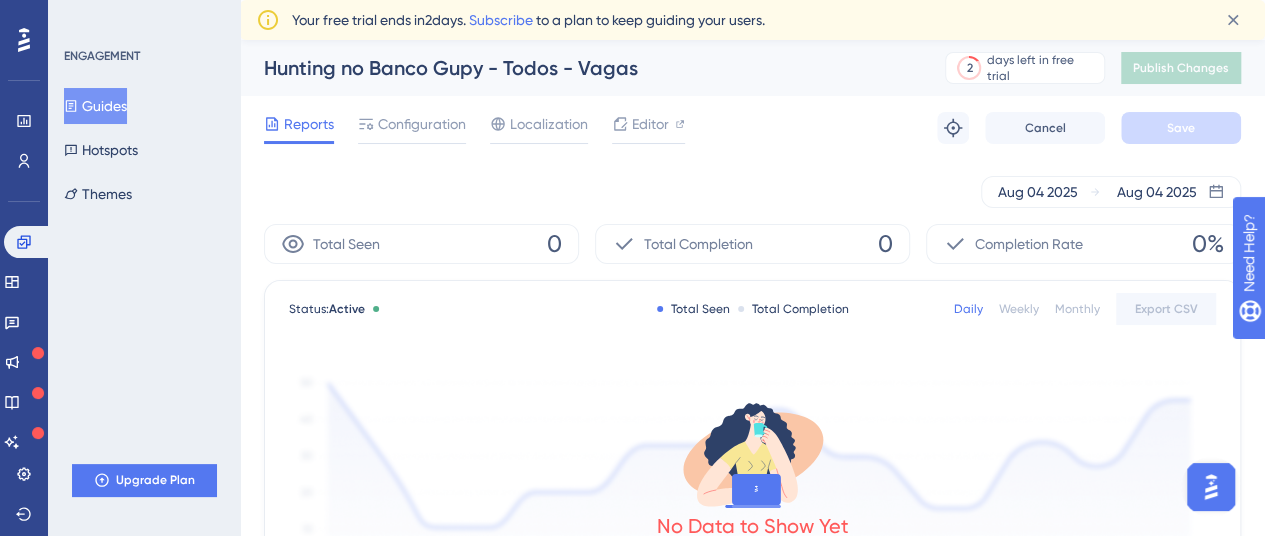 click on "Guides" at bounding box center [95, 106] 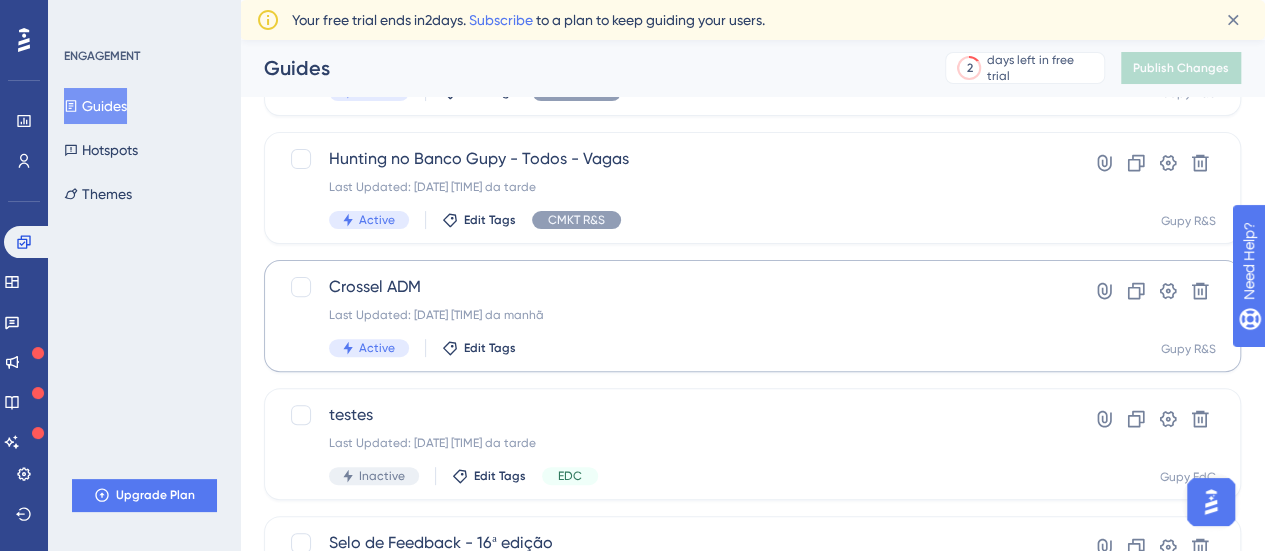 scroll, scrollTop: 200, scrollLeft: 0, axis: vertical 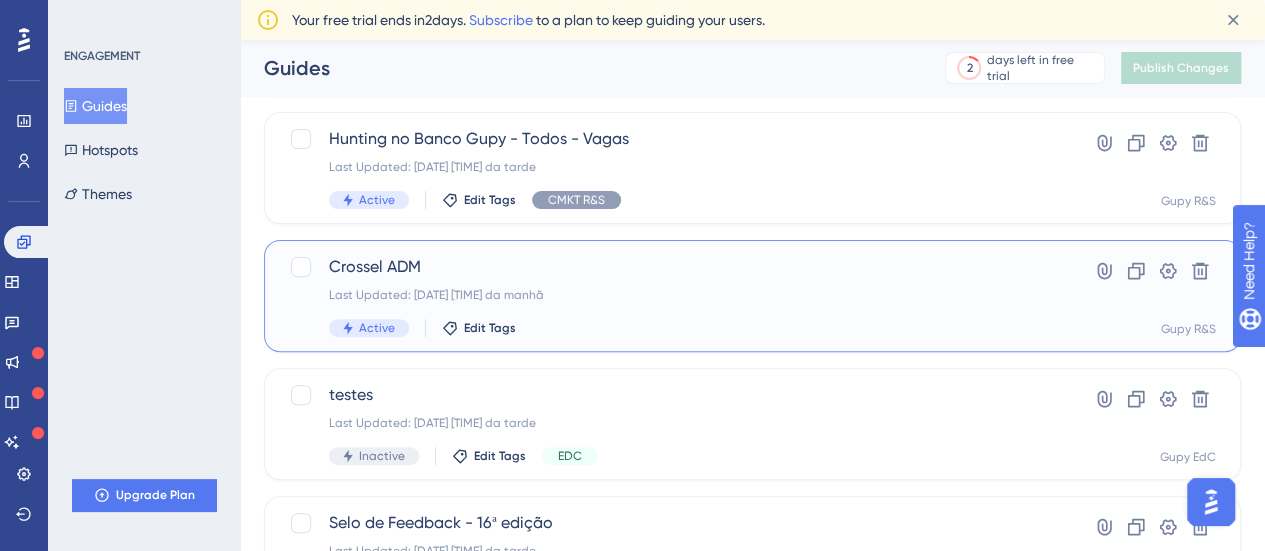click on "Crossel ADM" at bounding box center (672, 267) 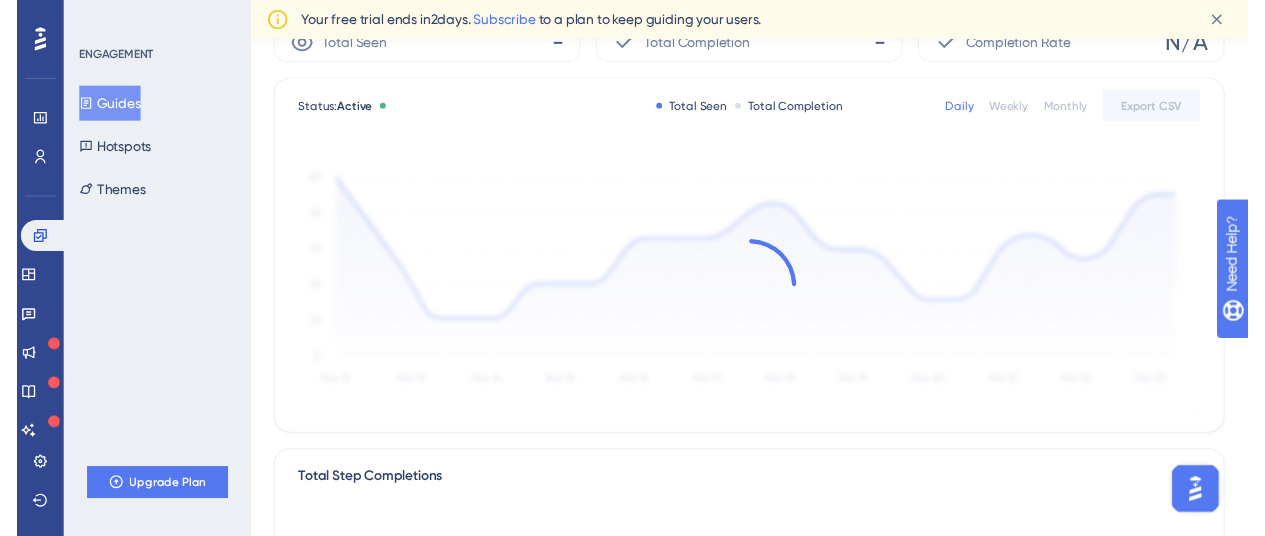scroll, scrollTop: 0, scrollLeft: 0, axis: both 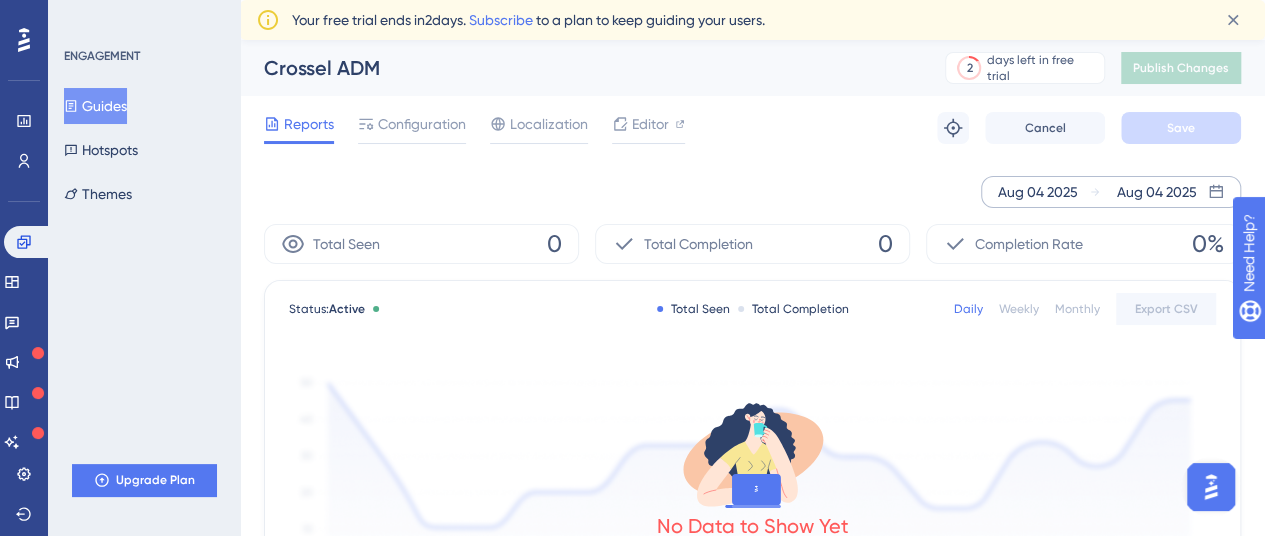 click on "[DATE] [DATE]" at bounding box center [1111, 192] 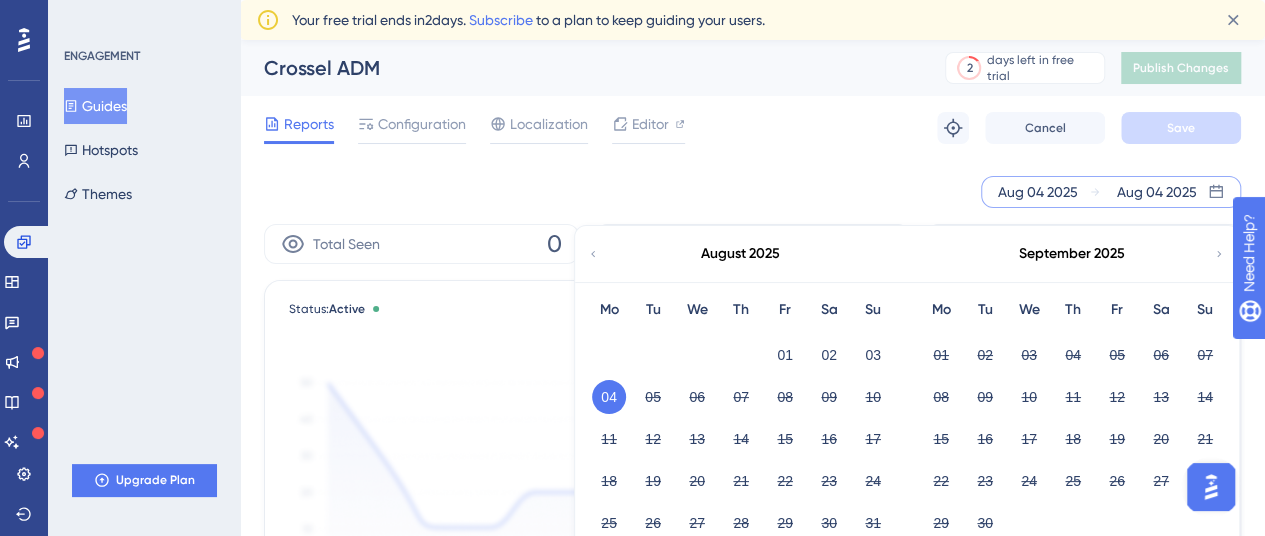 click on "[DATE] [DATE] [MONTH] [YEAR] Mo Tu We Th Fr Sa Su 01 02 03 04 05 06 07 08 09 10 11 12 13 14 15 16 17 18 19 20 21 22 23 24 25 26 27 28 29 30 [MONTH] [YEAR] Mo Tu We Th Fr Sa Su 01 02 03 04 05 06 07 08 09 10 11 12 13 14 15 16 17 18 19 20 21 22 23 24 25 26 27 28 29 30 [DATE] - [DATE] Cancel Apply" at bounding box center (752, 192) 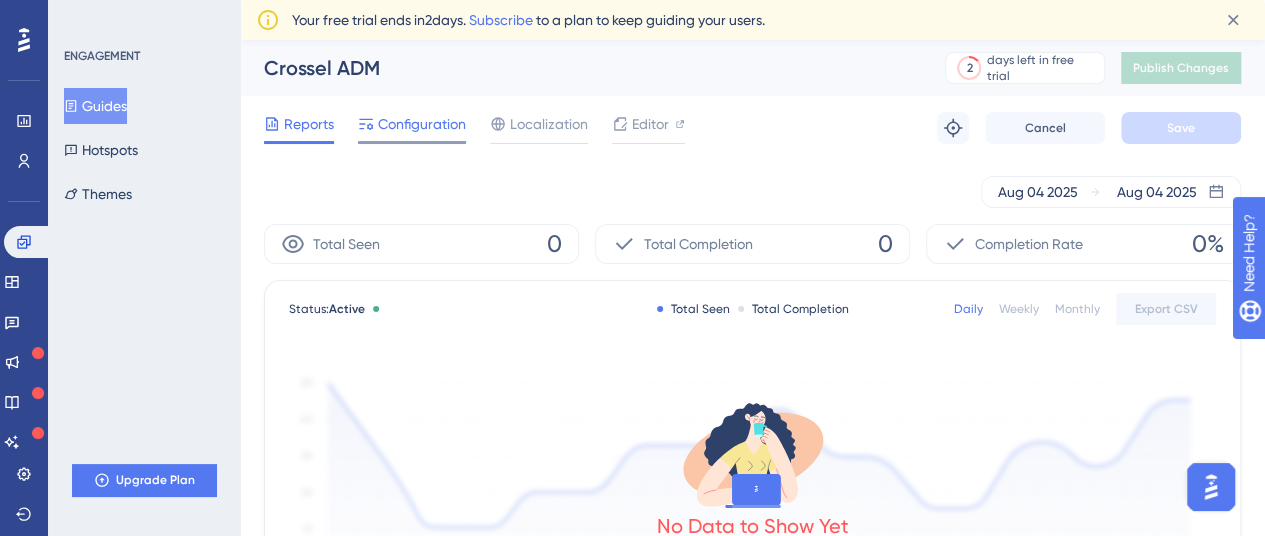 click on "Configuration" at bounding box center (422, 124) 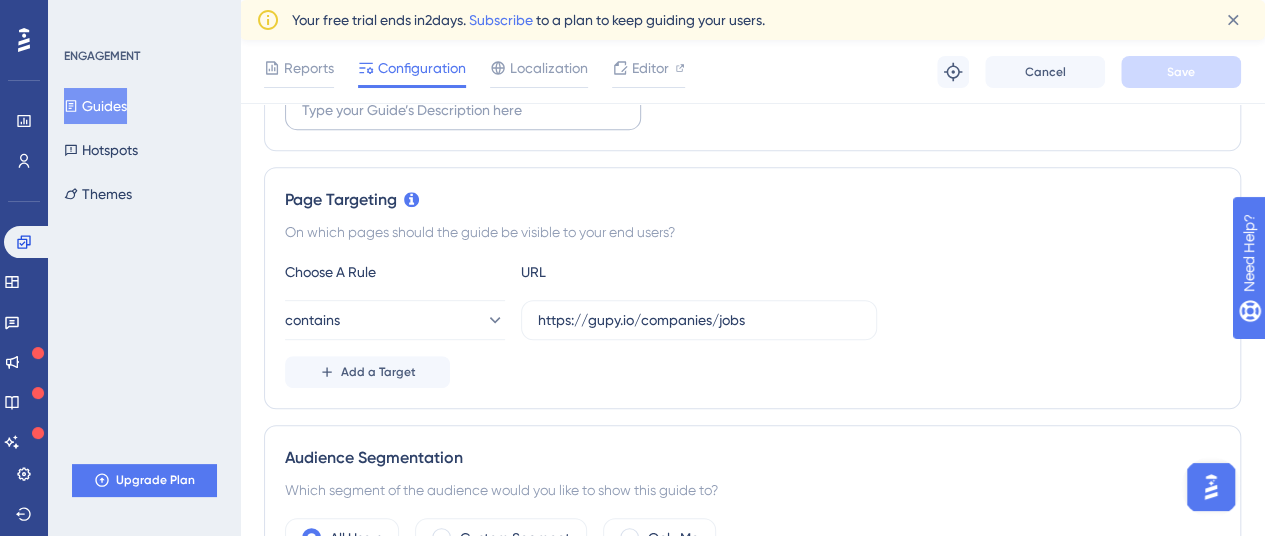 scroll, scrollTop: 400, scrollLeft: 0, axis: vertical 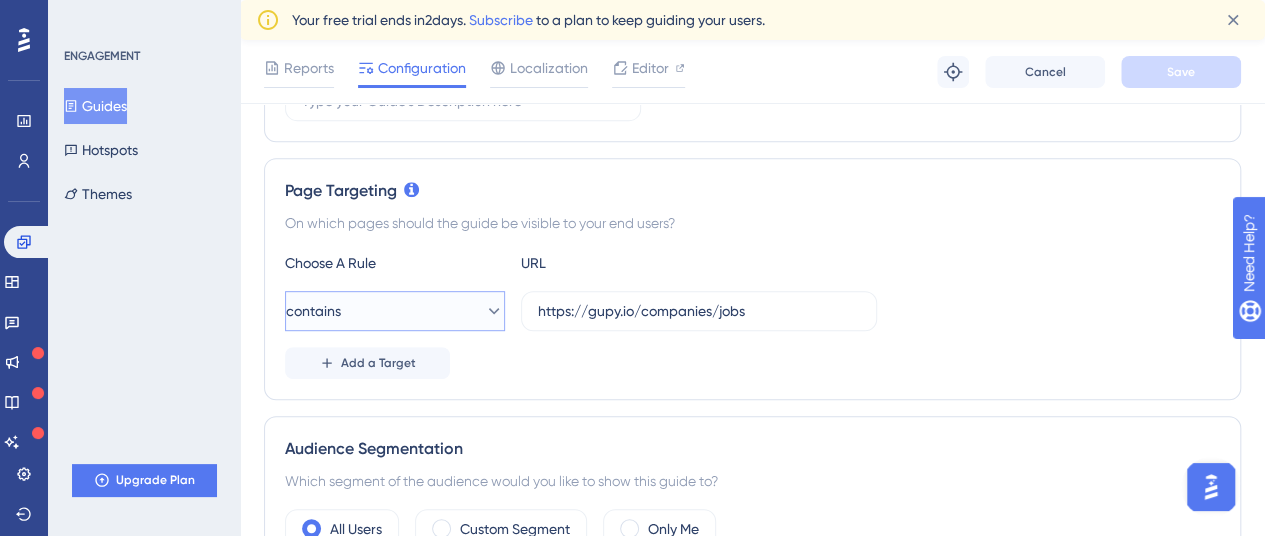 click on "contains" at bounding box center (395, 311) 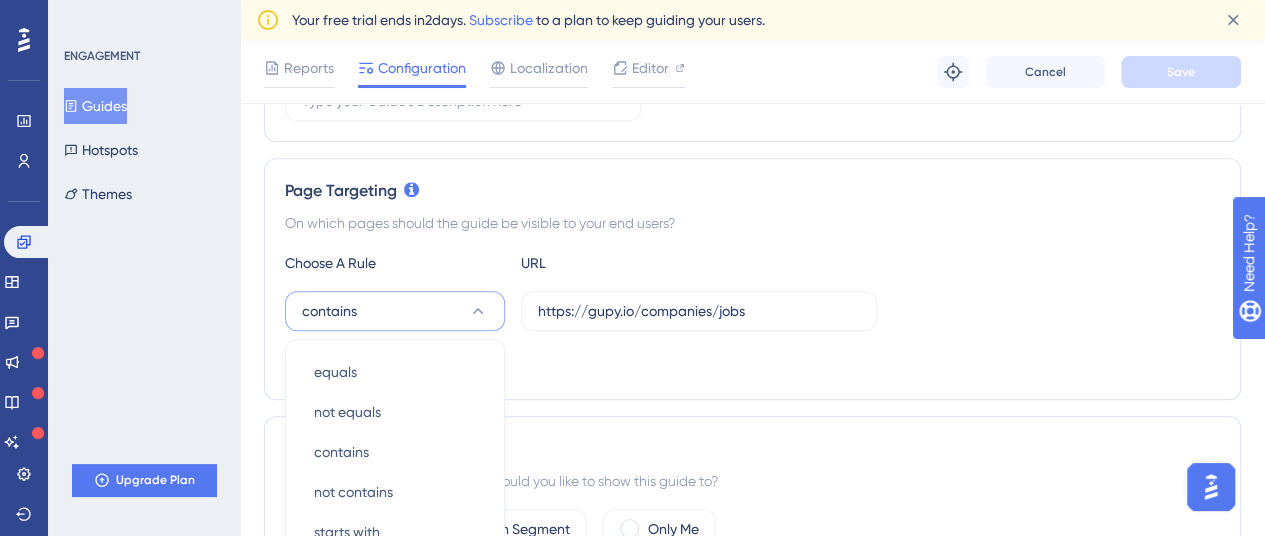 scroll, scrollTop: 621, scrollLeft: 0, axis: vertical 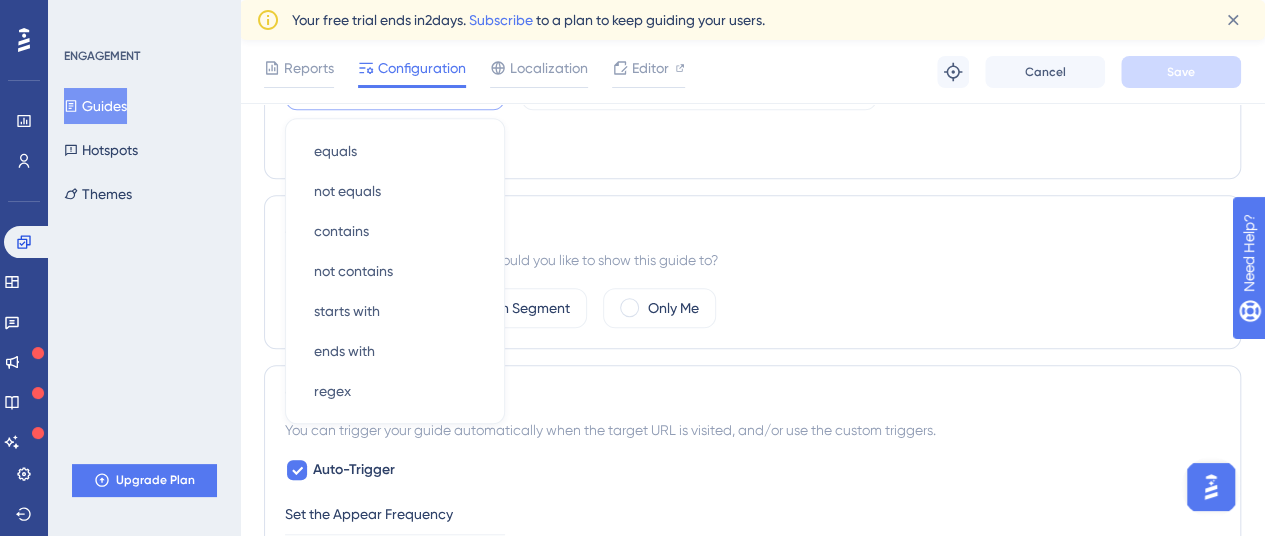 click on "Audience Segmentation Which segment of the audience would you like to show this guide to? All Users Custom Segment Only Me" at bounding box center [752, 272] 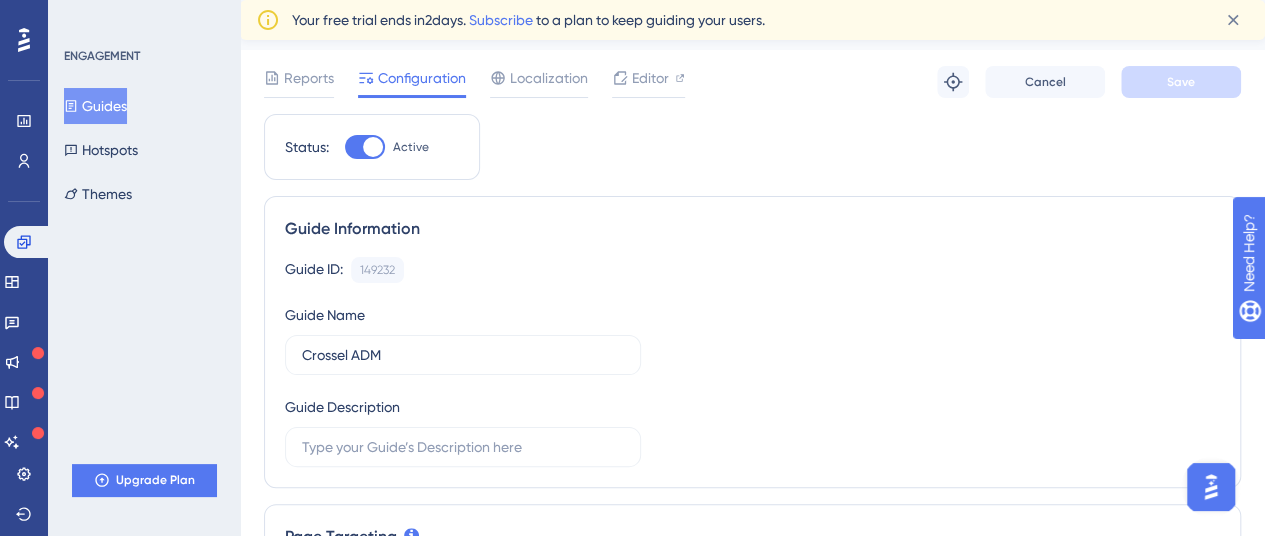 scroll, scrollTop: 0, scrollLeft: 0, axis: both 